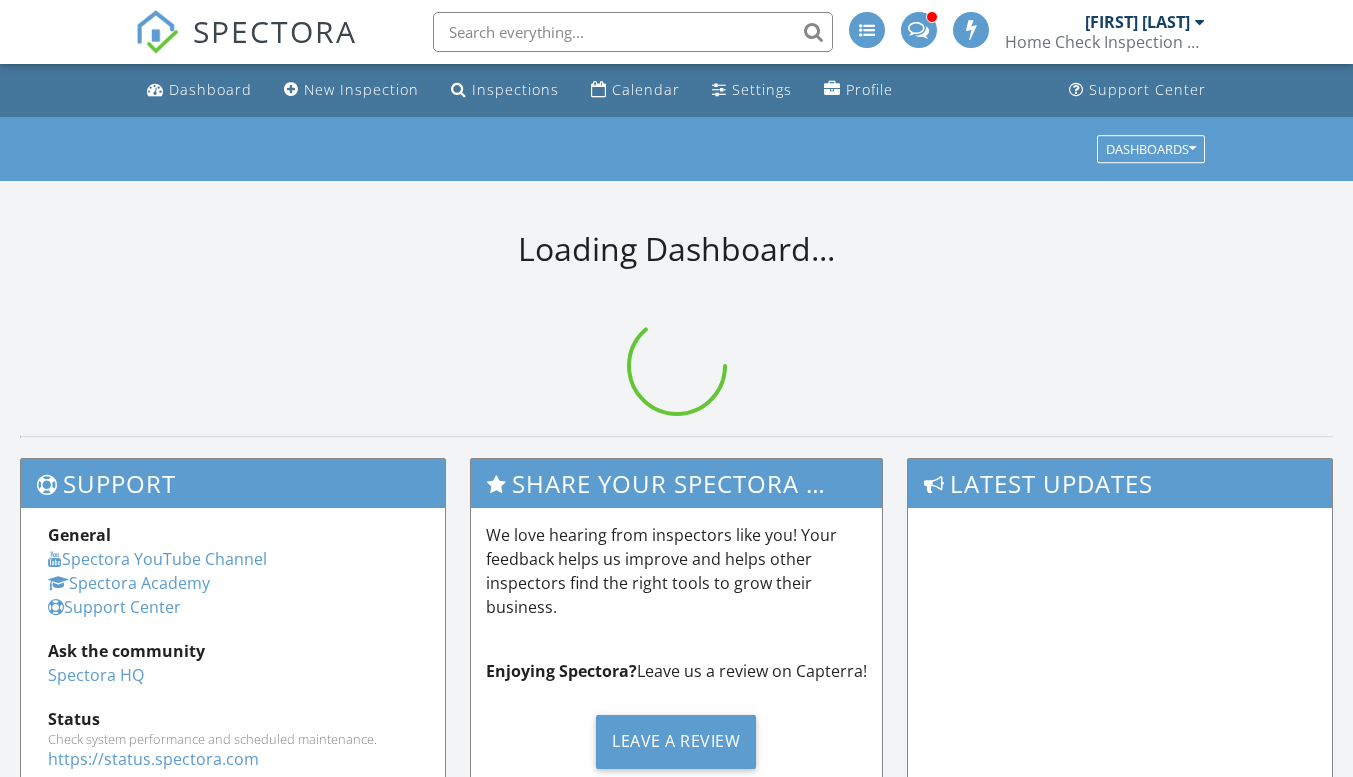 scroll, scrollTop: 0, scrollLeft: 0, axis: both 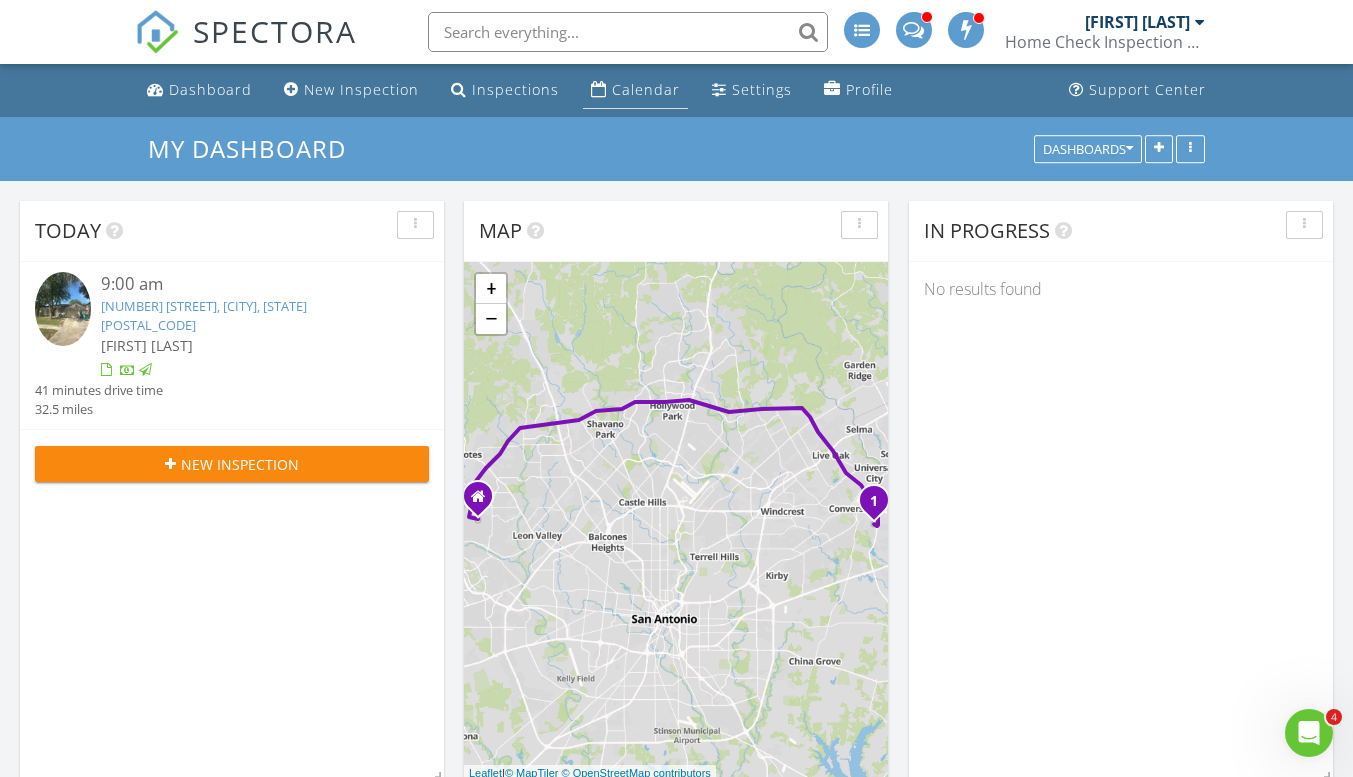 click on "Calendar" at bounding box center [646, 89] 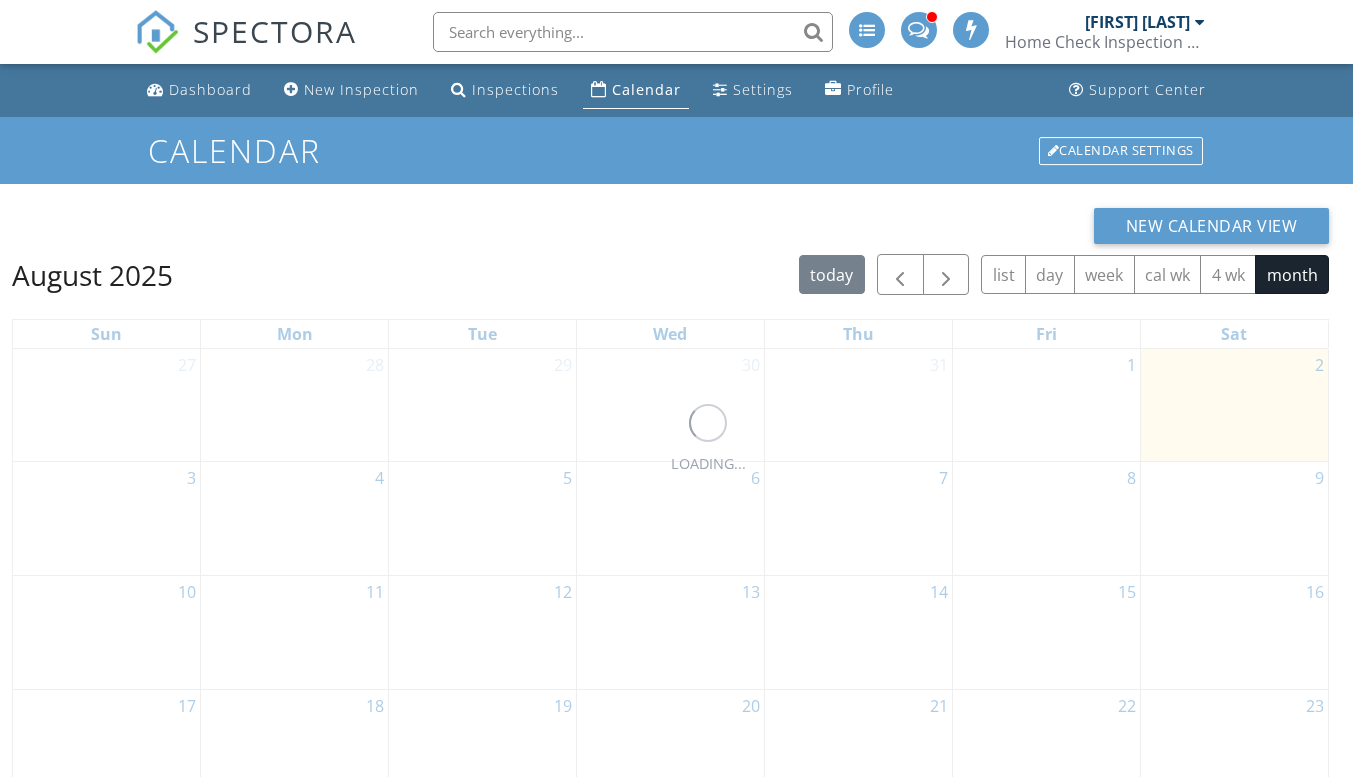 scroll, scrollTop: 0, scrollLeft: 0, axis: both 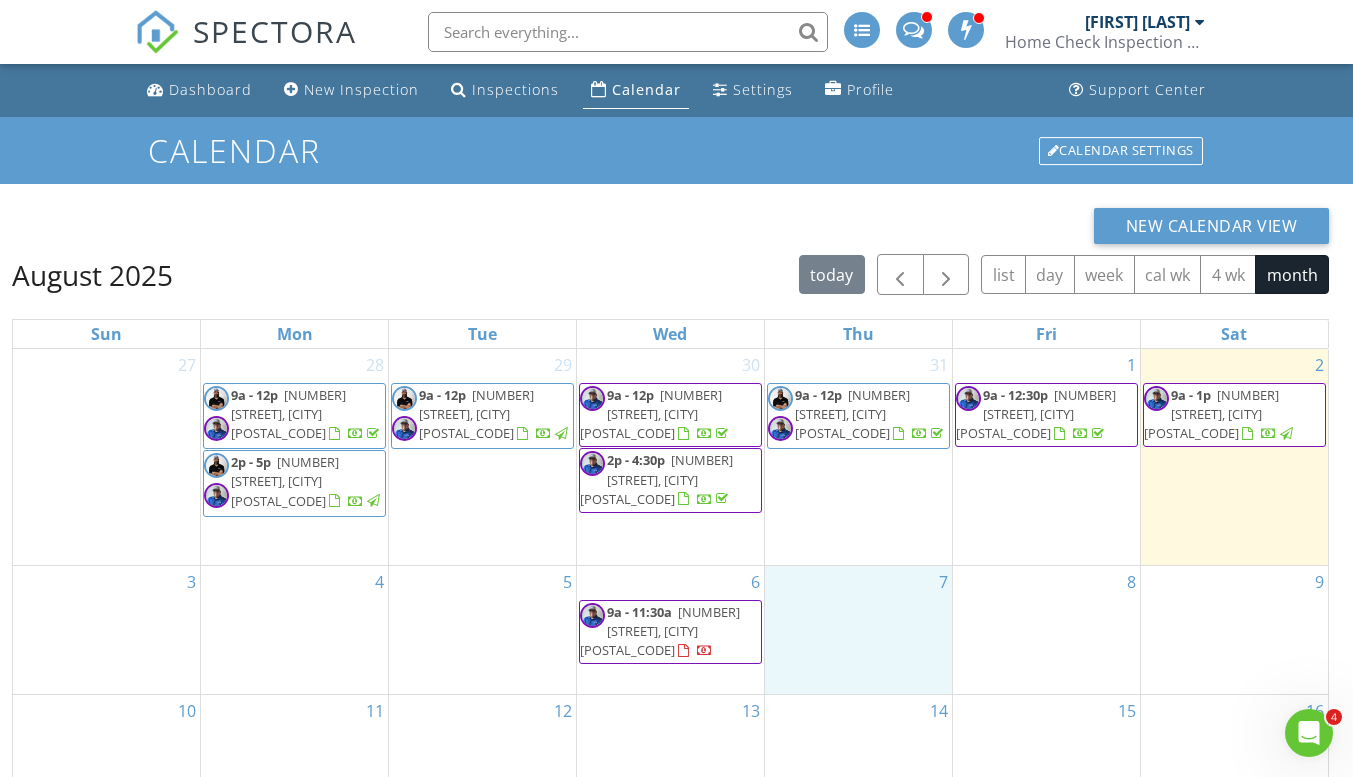 click on "7" at bounding box center (858, 630) 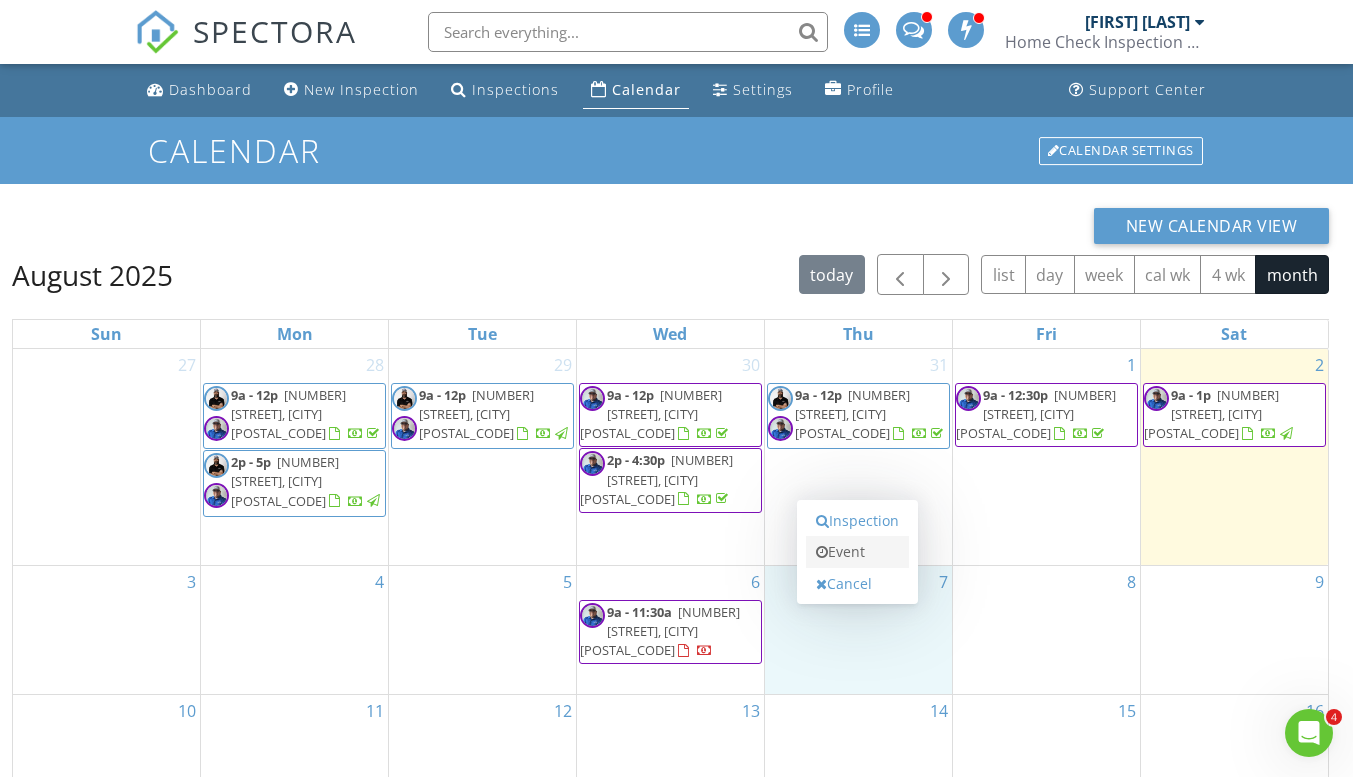 click on "Event" at bounding box center (857, 552) 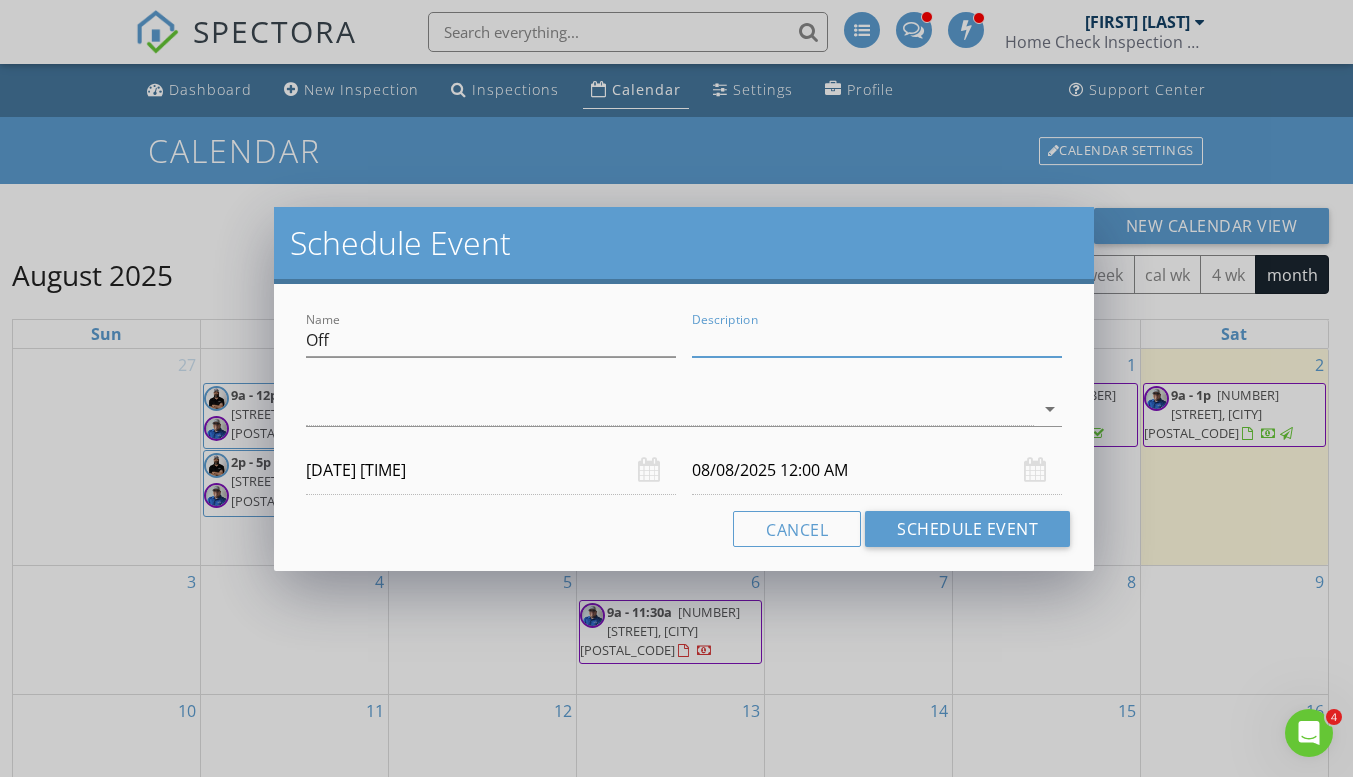 click on "Description" at bounding box center [877, 340] 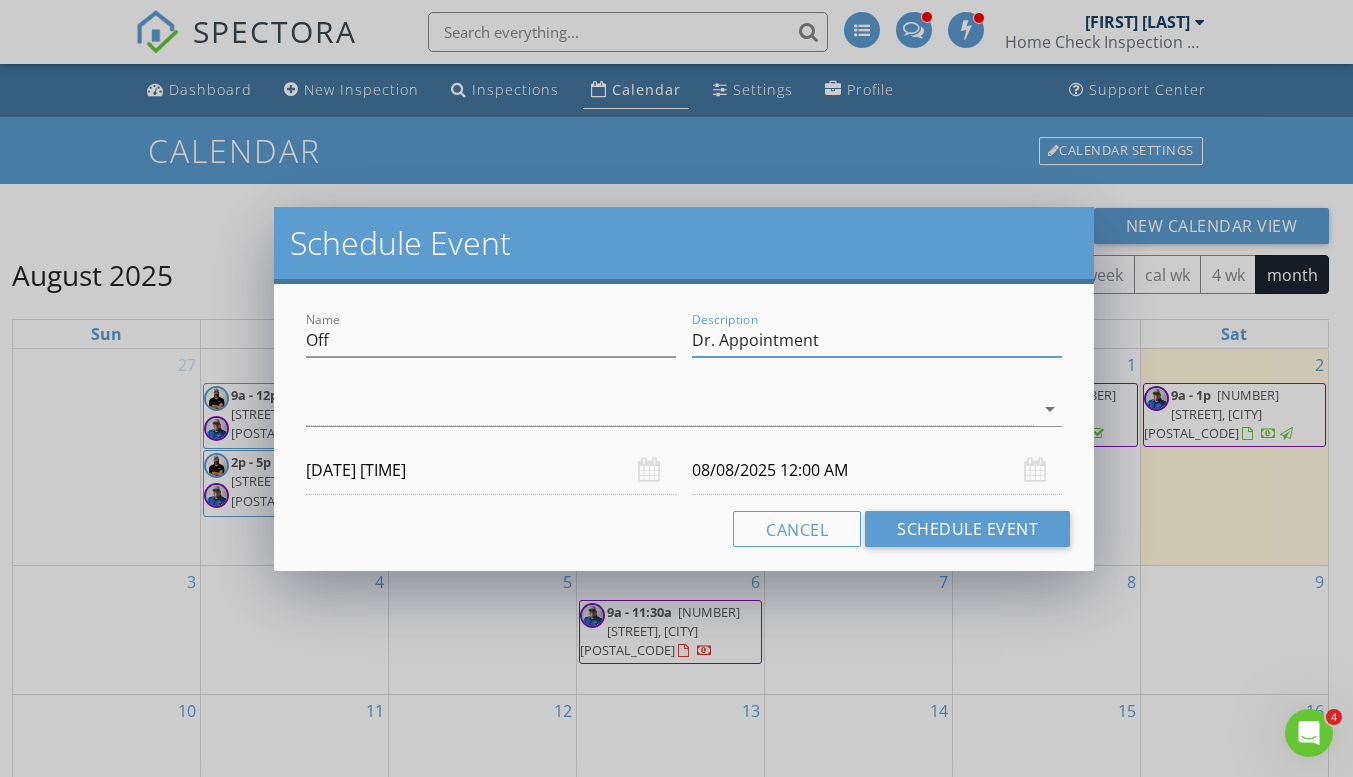 type on "Dr. Appointment" 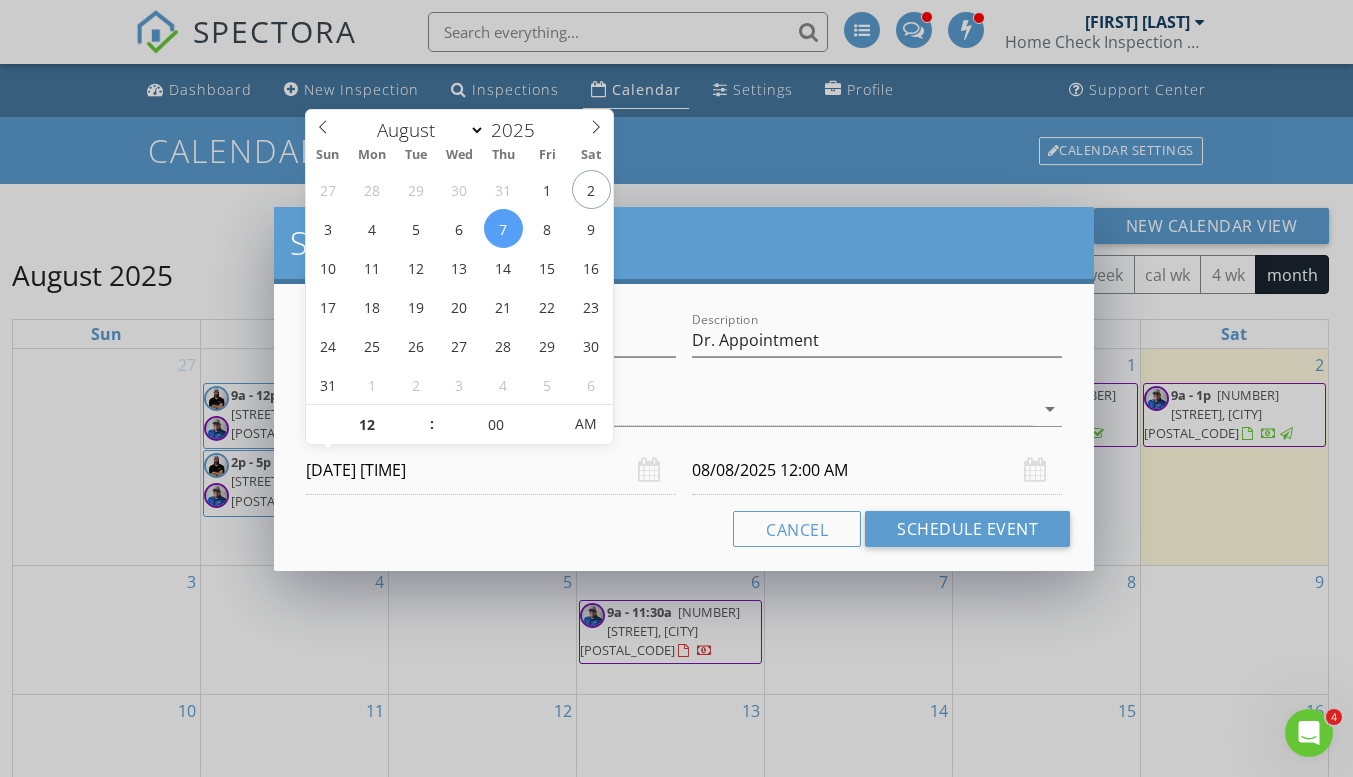 drag, startPoint x: 409, startPoint y: 467, endPoint x: 396, endPoint y: 467, distance: 13 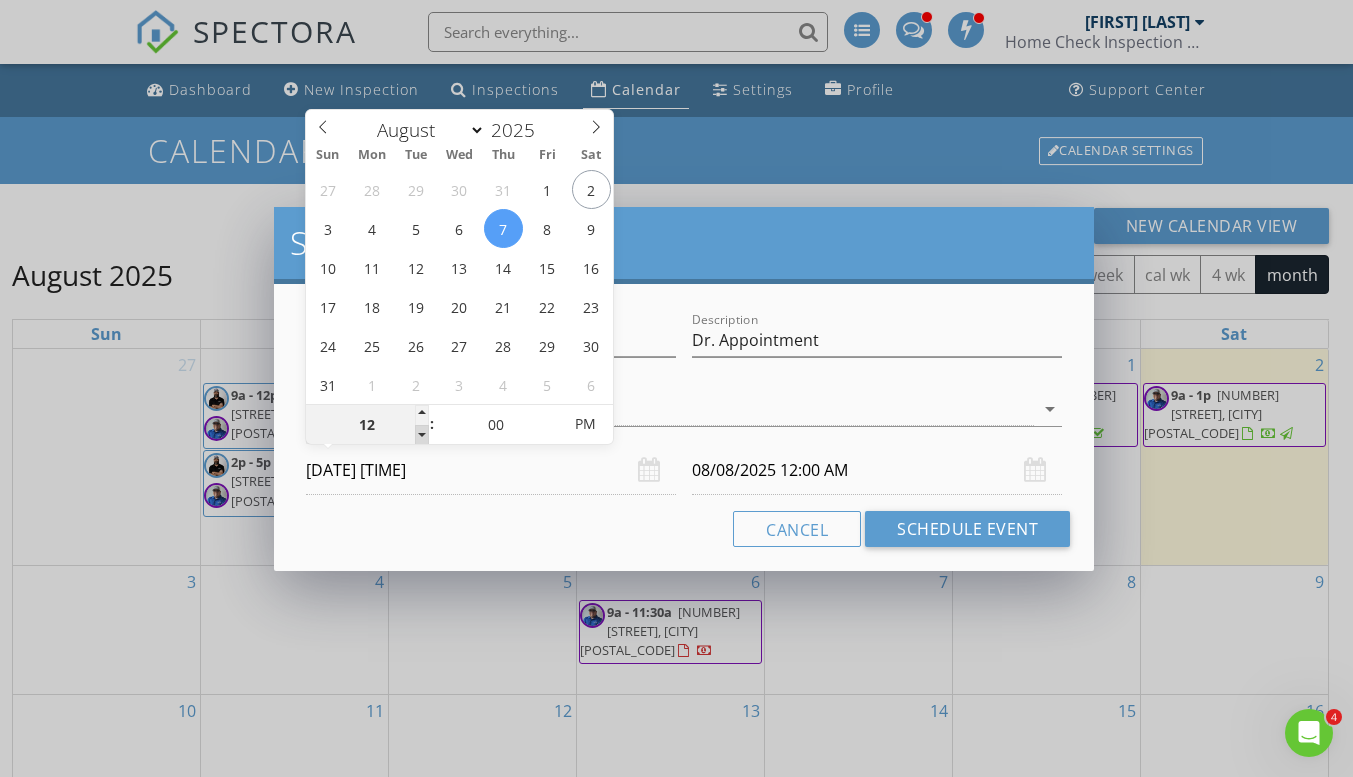 type on "11" 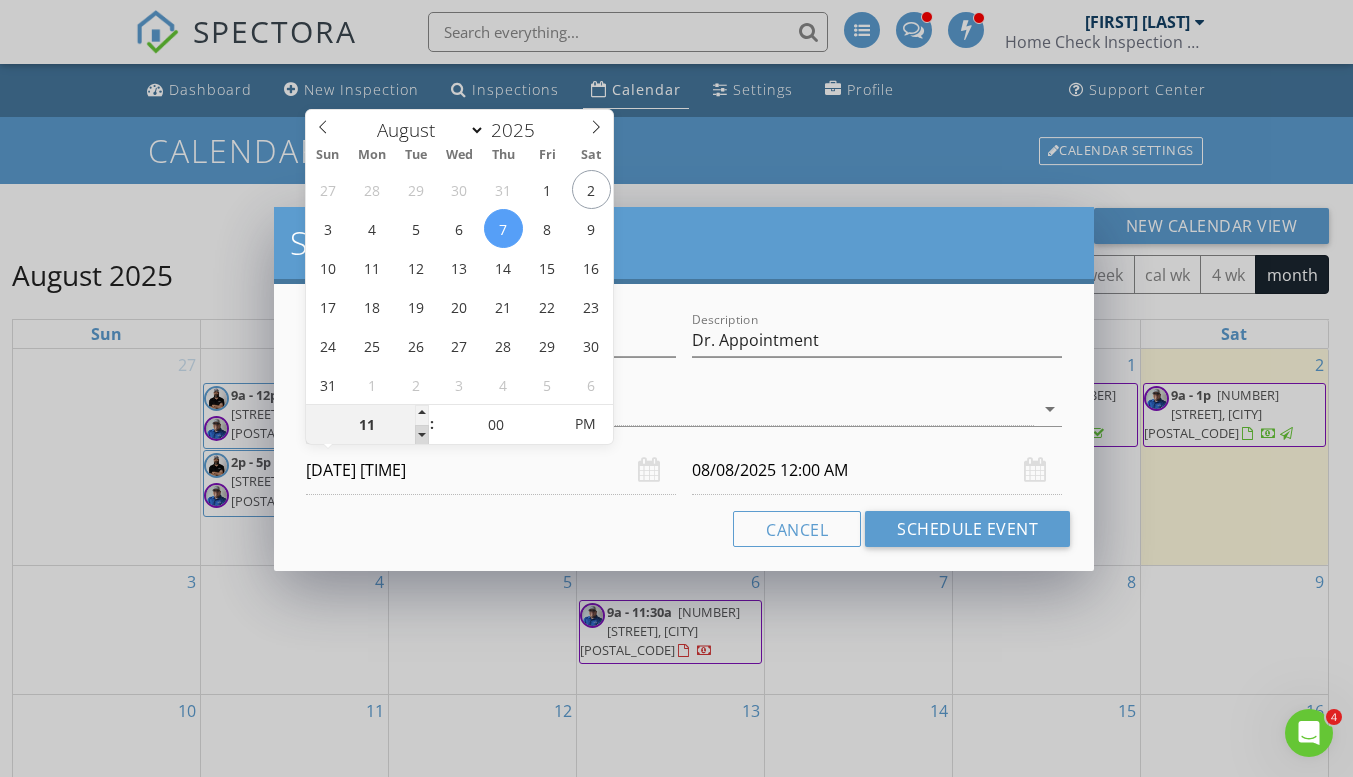 click at bounding box center [422, 435] 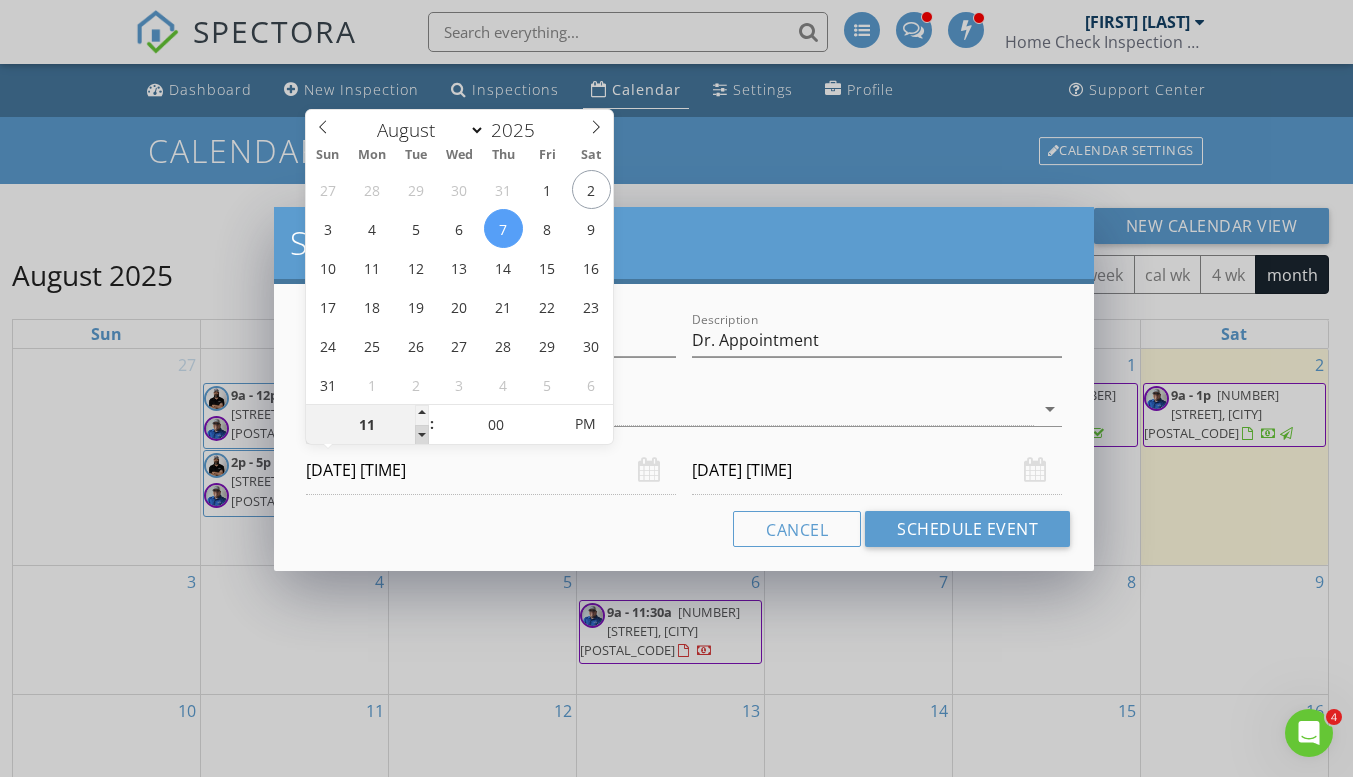 type on "10" 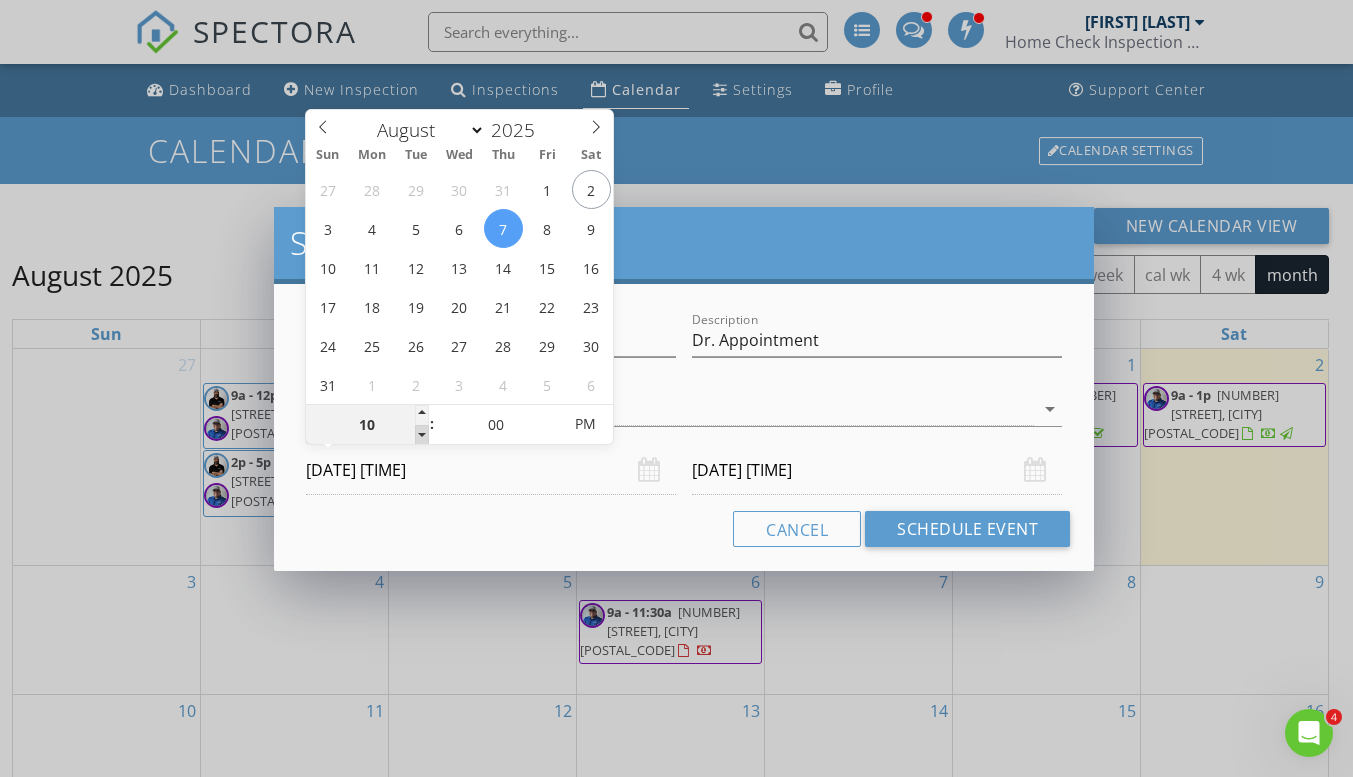 click at bounding box center (422, 435) 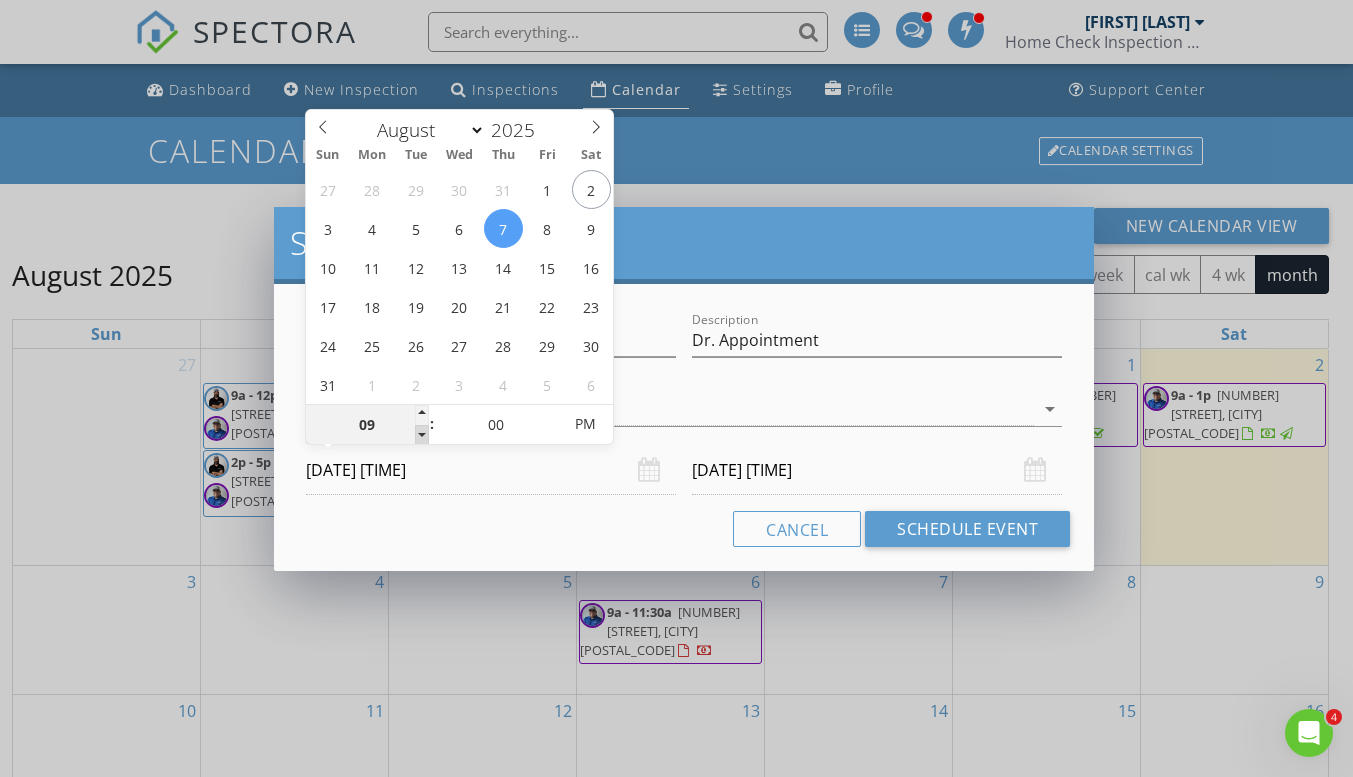click at bounding box center [422, 435] 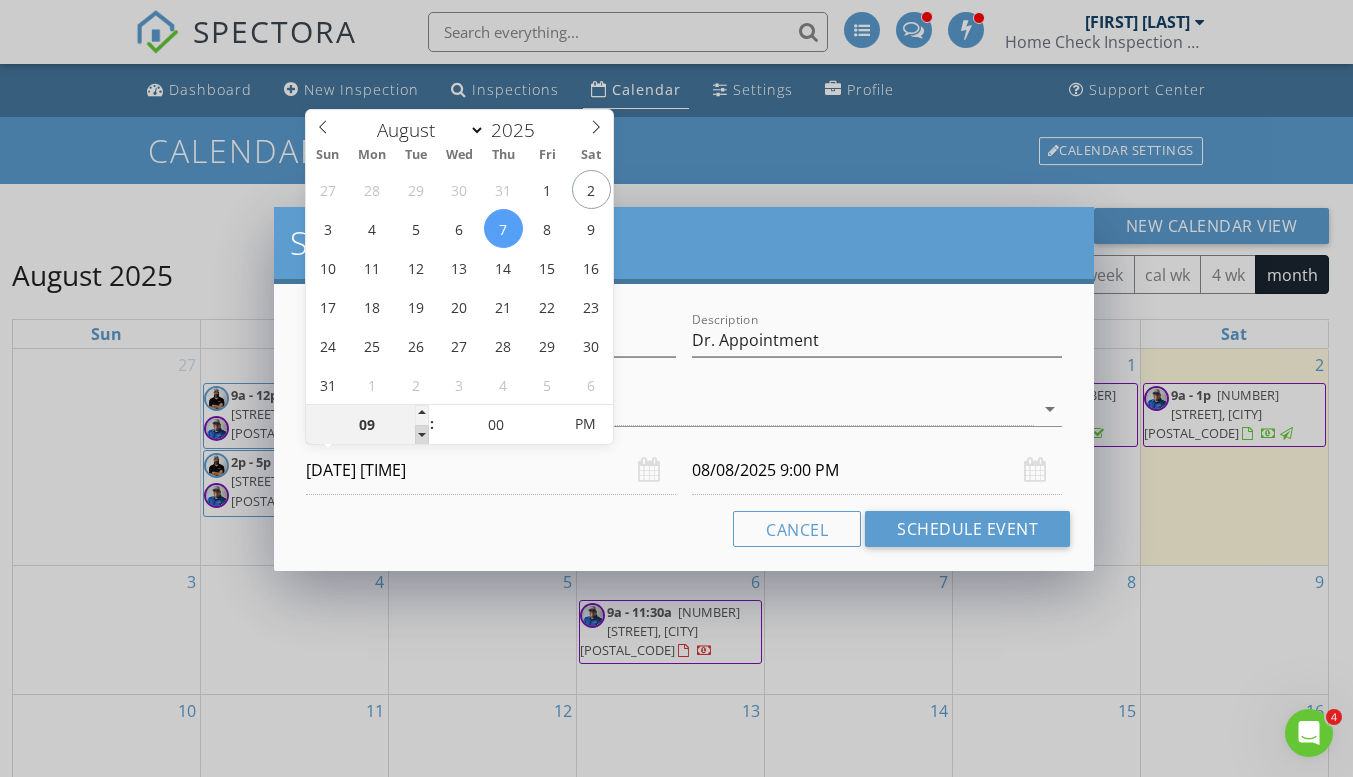 type on "08" 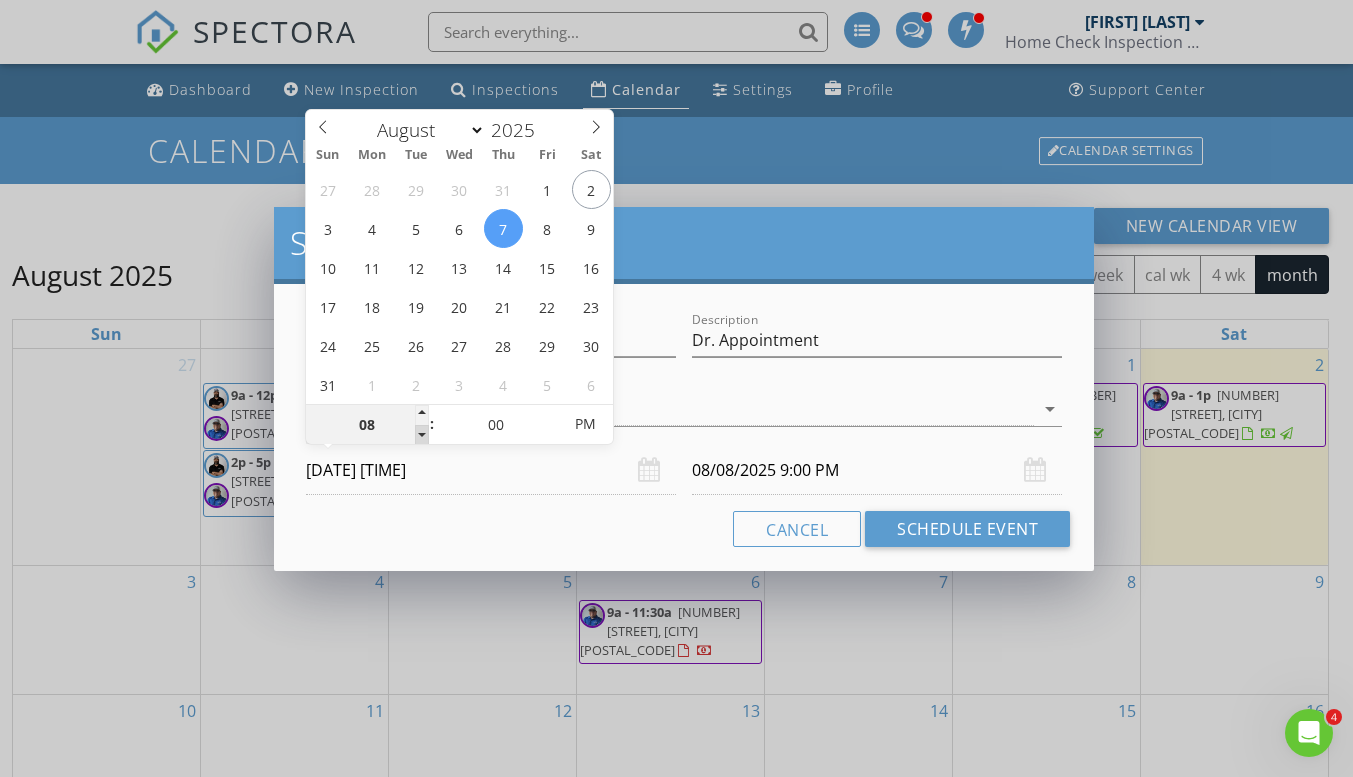 click at bounding box center (422, 435) 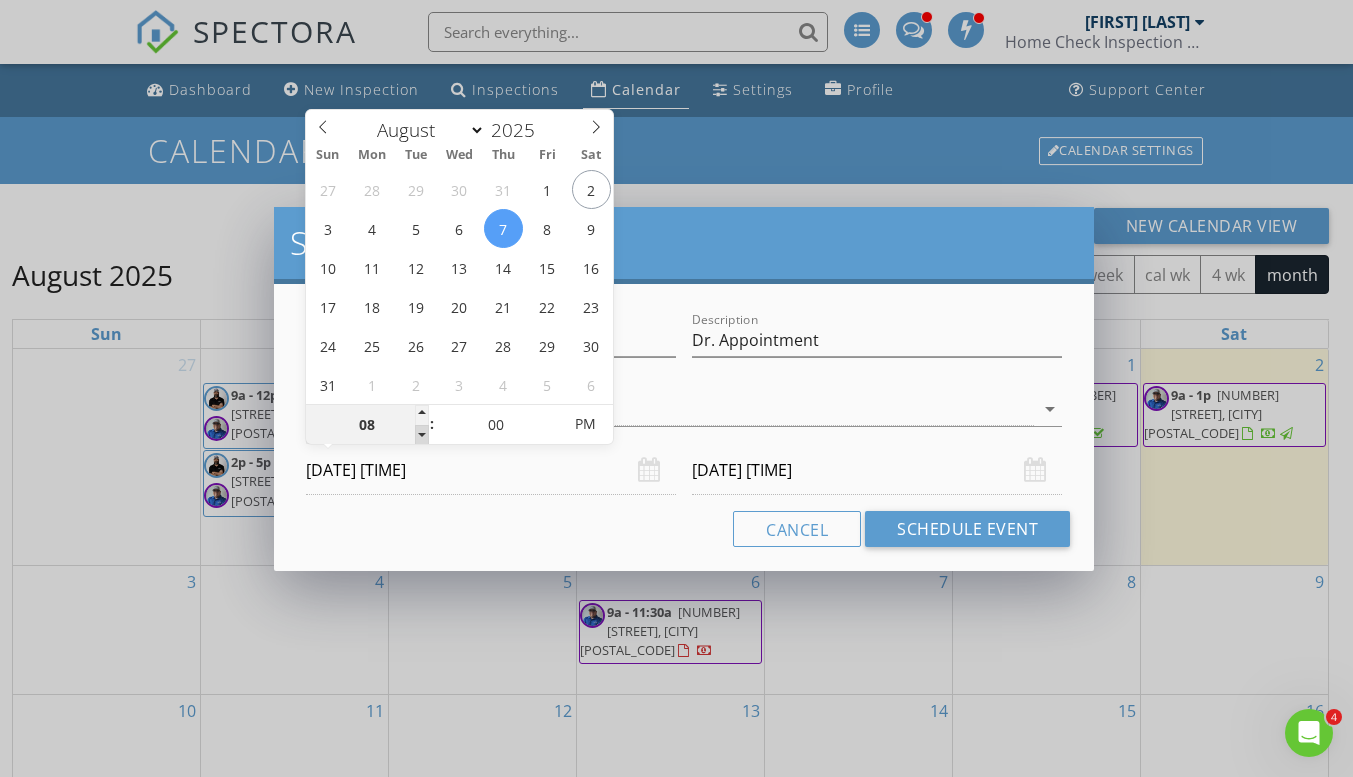 type on "07" 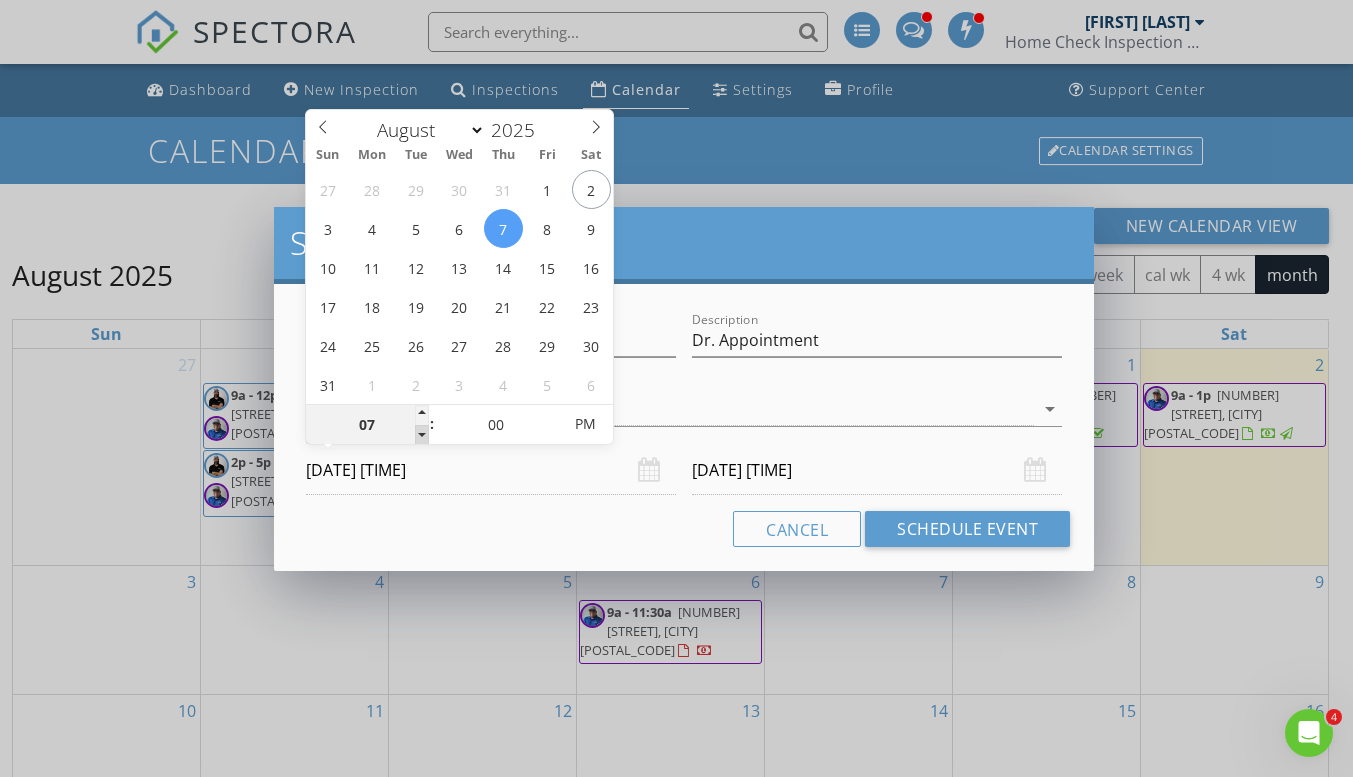 click at bounding box center [422, 435] 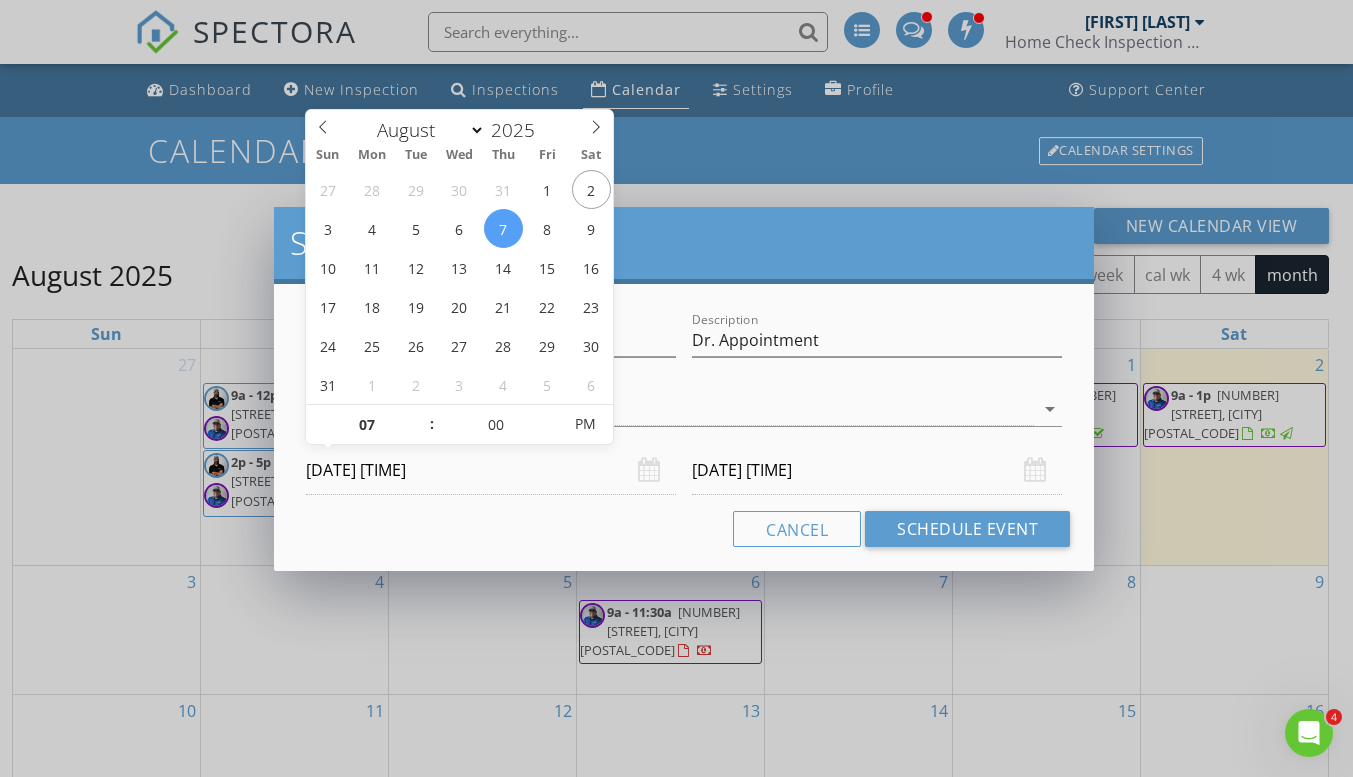 click on "08/08/2025 7:00 PM" at bounding box center [877, 470] 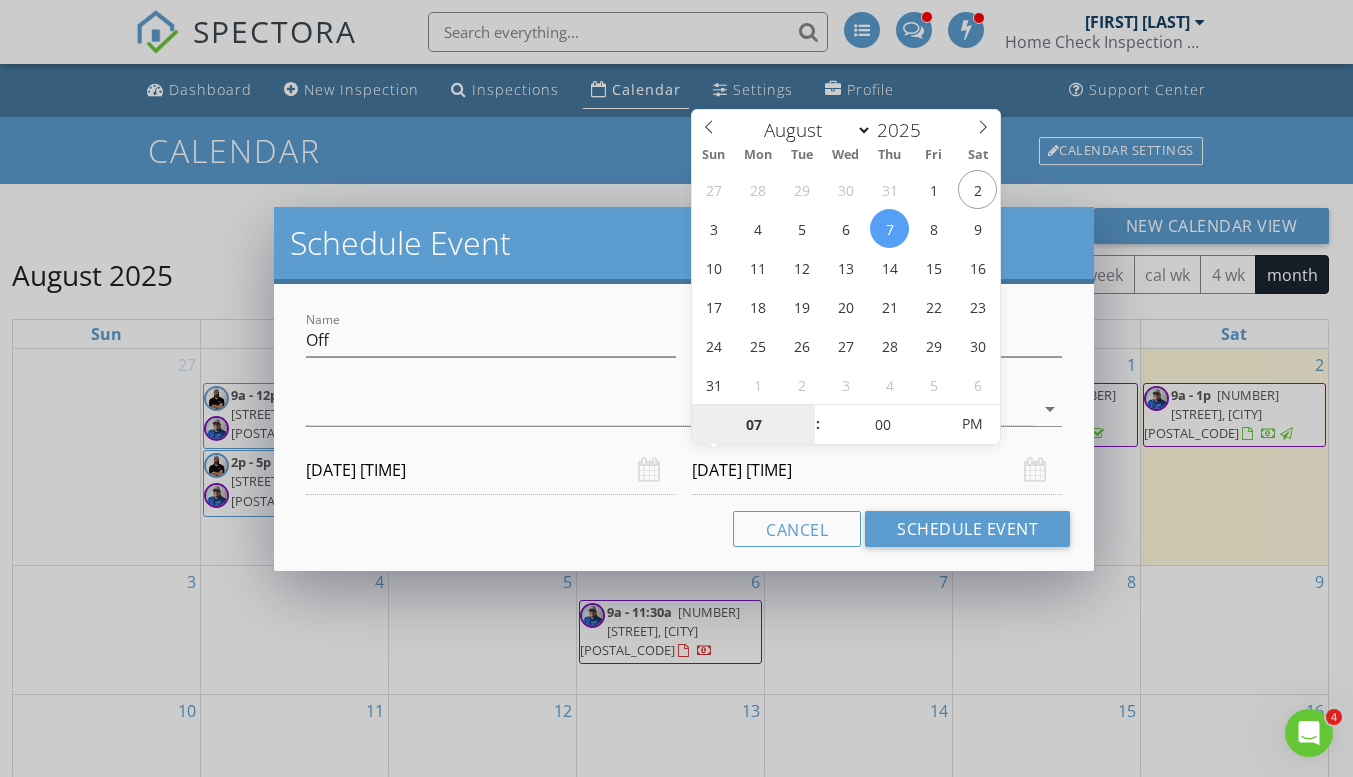 type on "08/07/2025 7:00 PM" 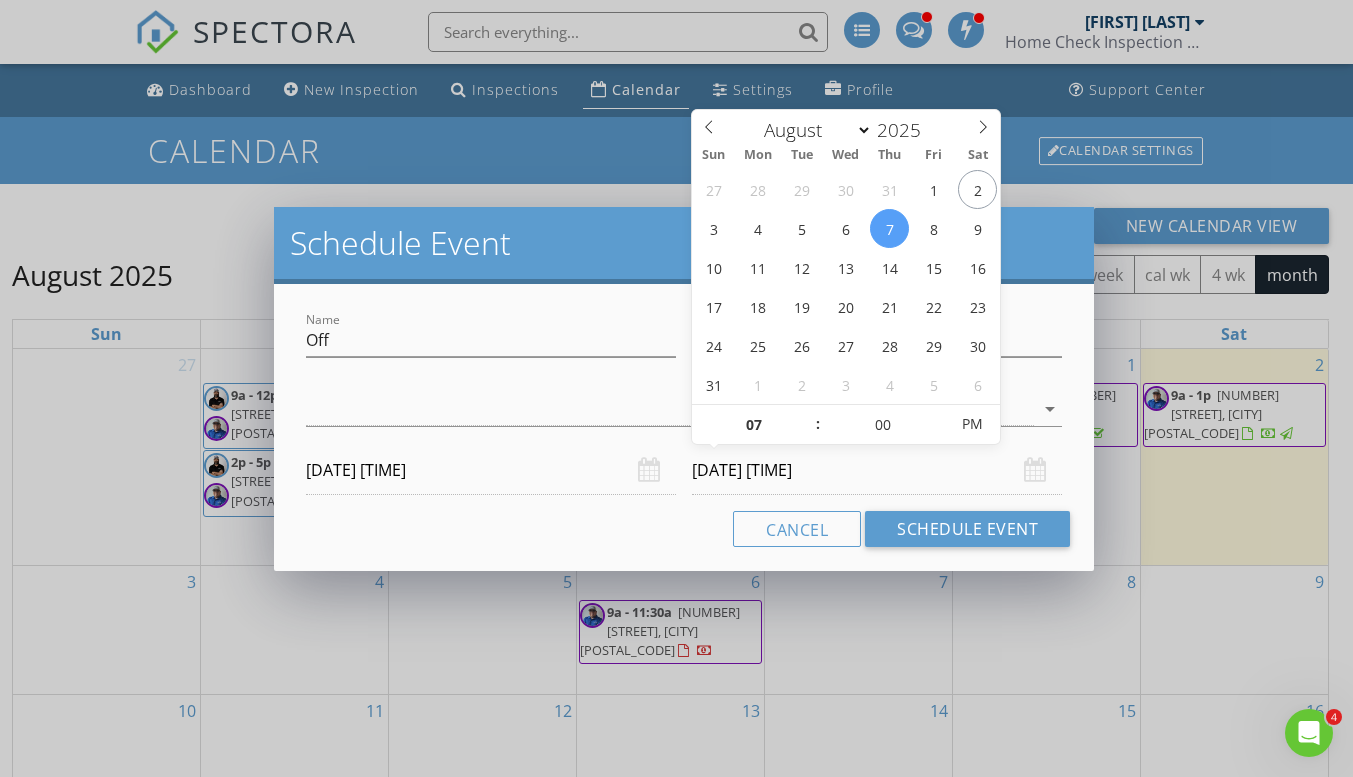 click on "08/07/2025 7:00 PM" at bounding box center [877, 470] 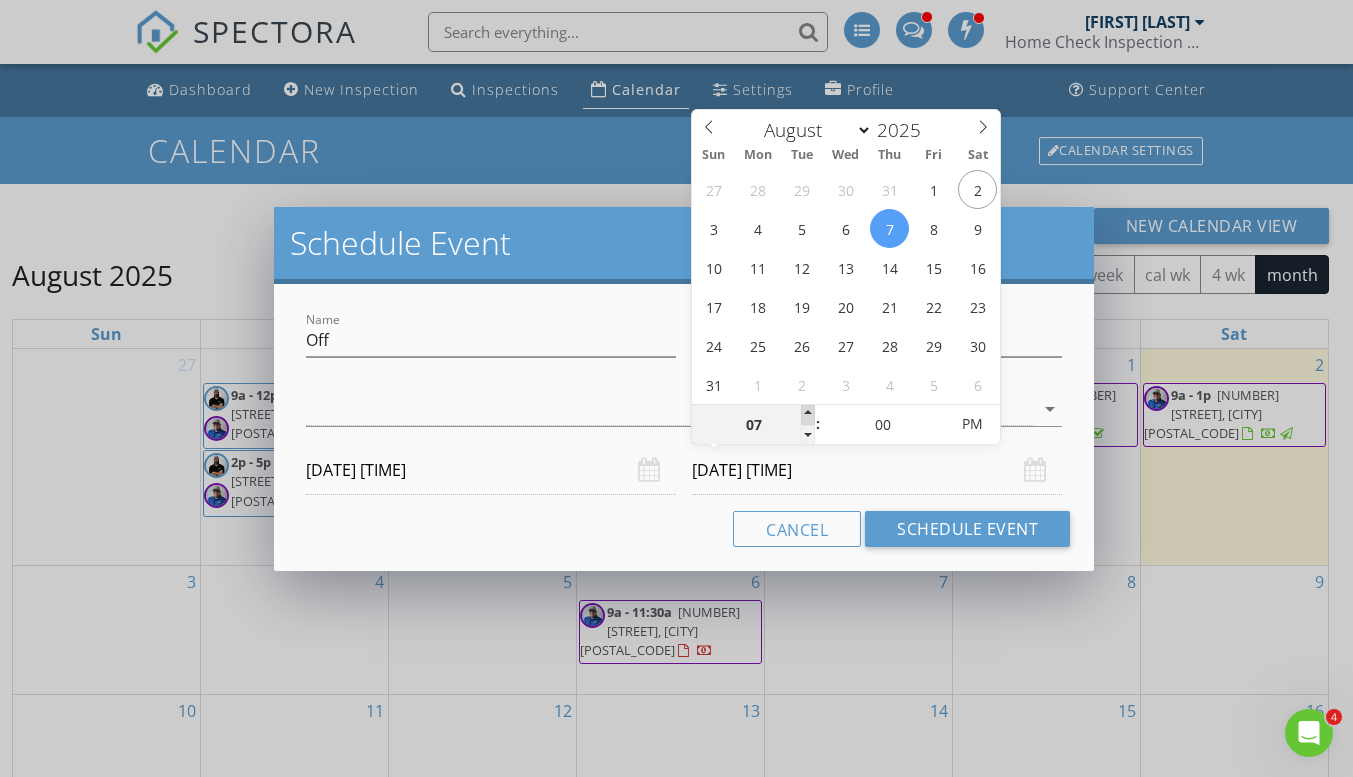 type on "08" 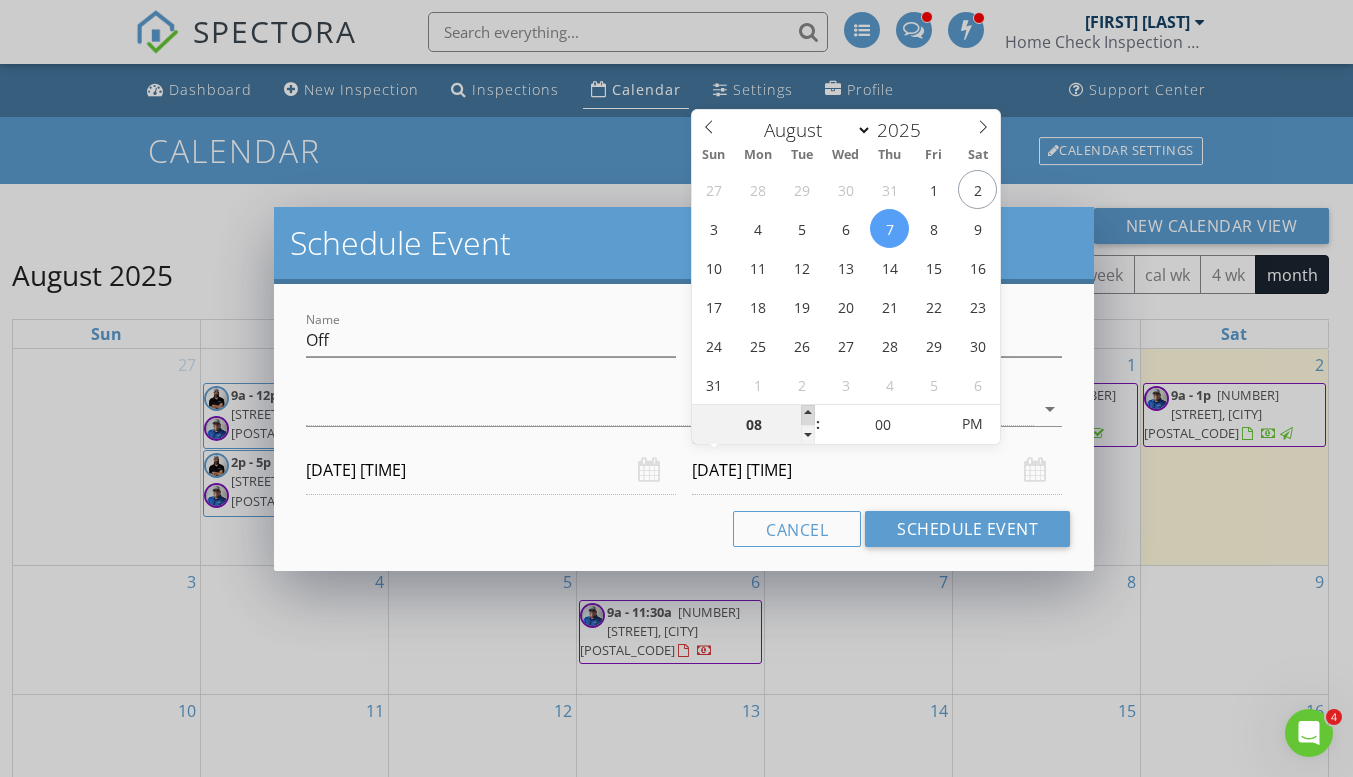 click at bounding box center (808, 415) 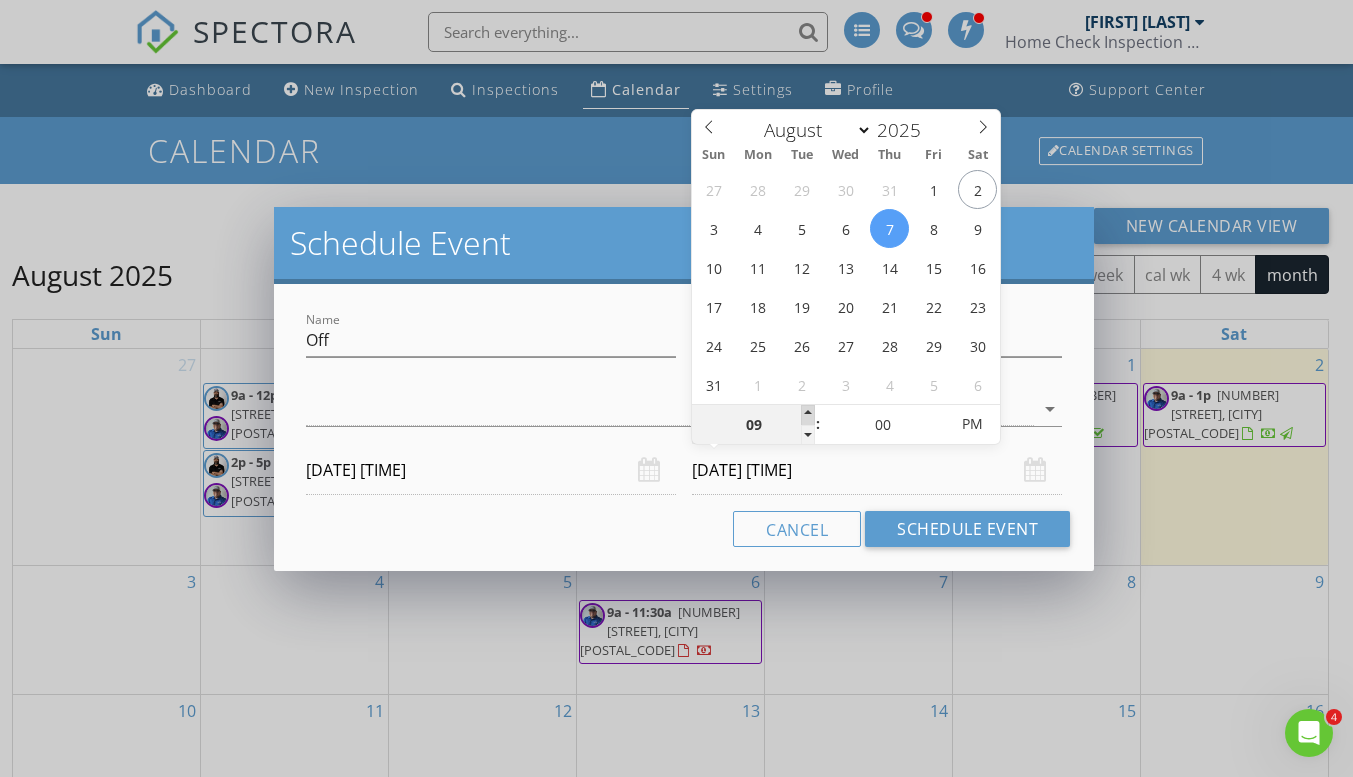 click at bounding box center [808, 415] 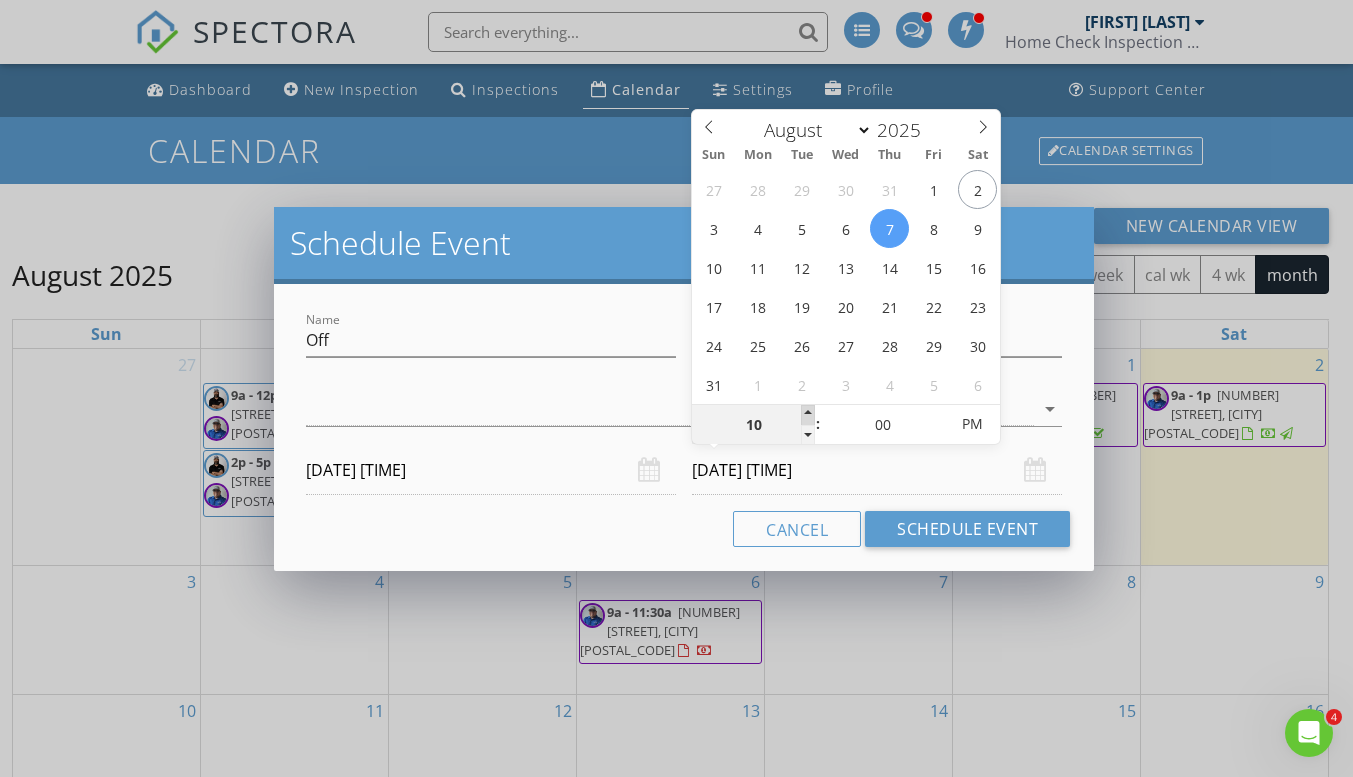 click at bounding box center [808, 415] 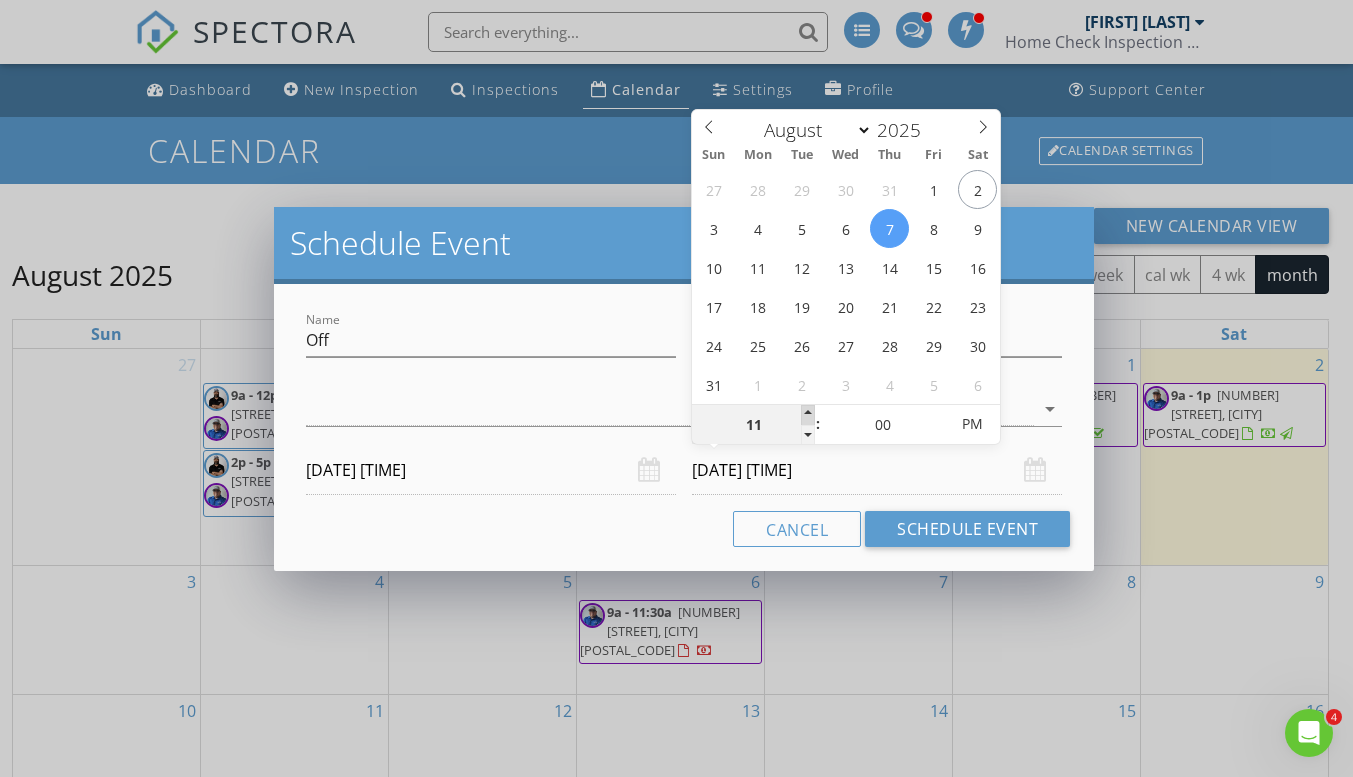 click at bounding box center [808, 415] 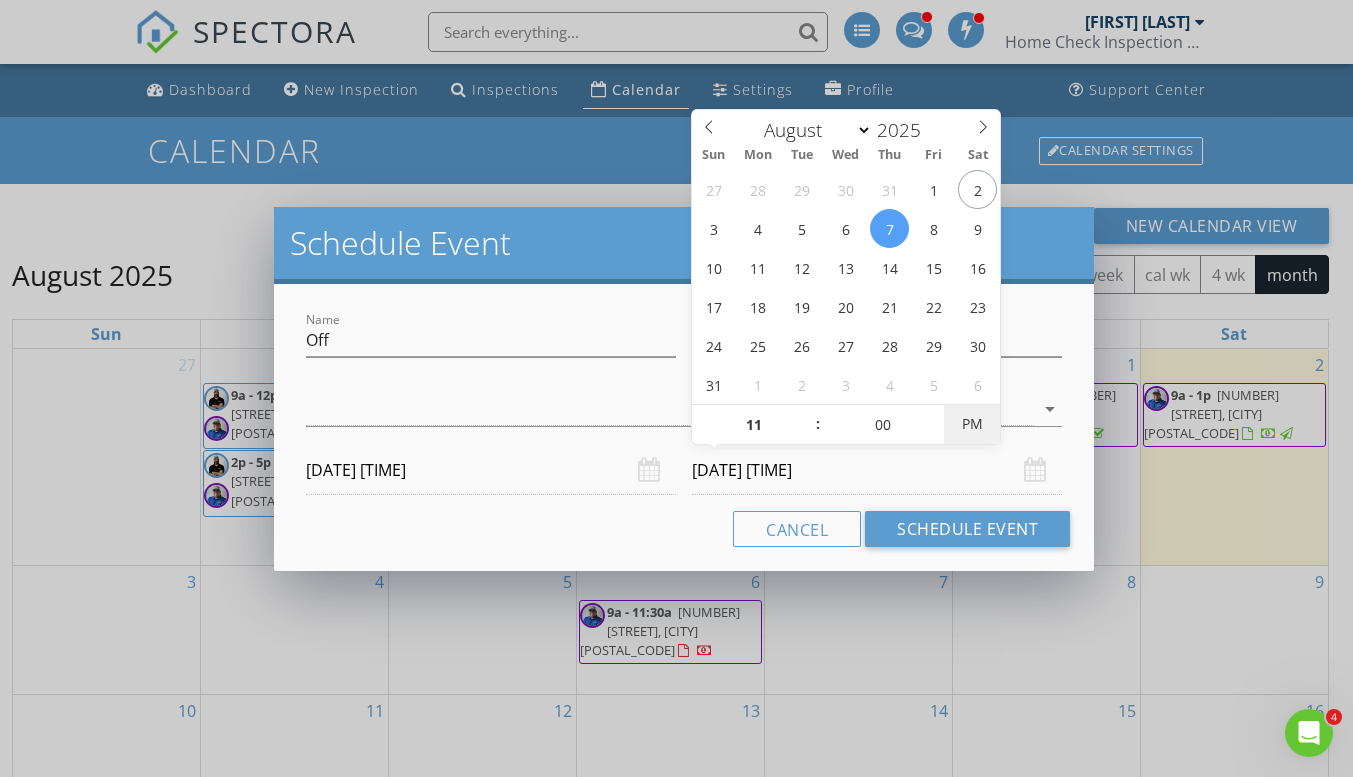 type on "08/07/2025 11:00 AM" 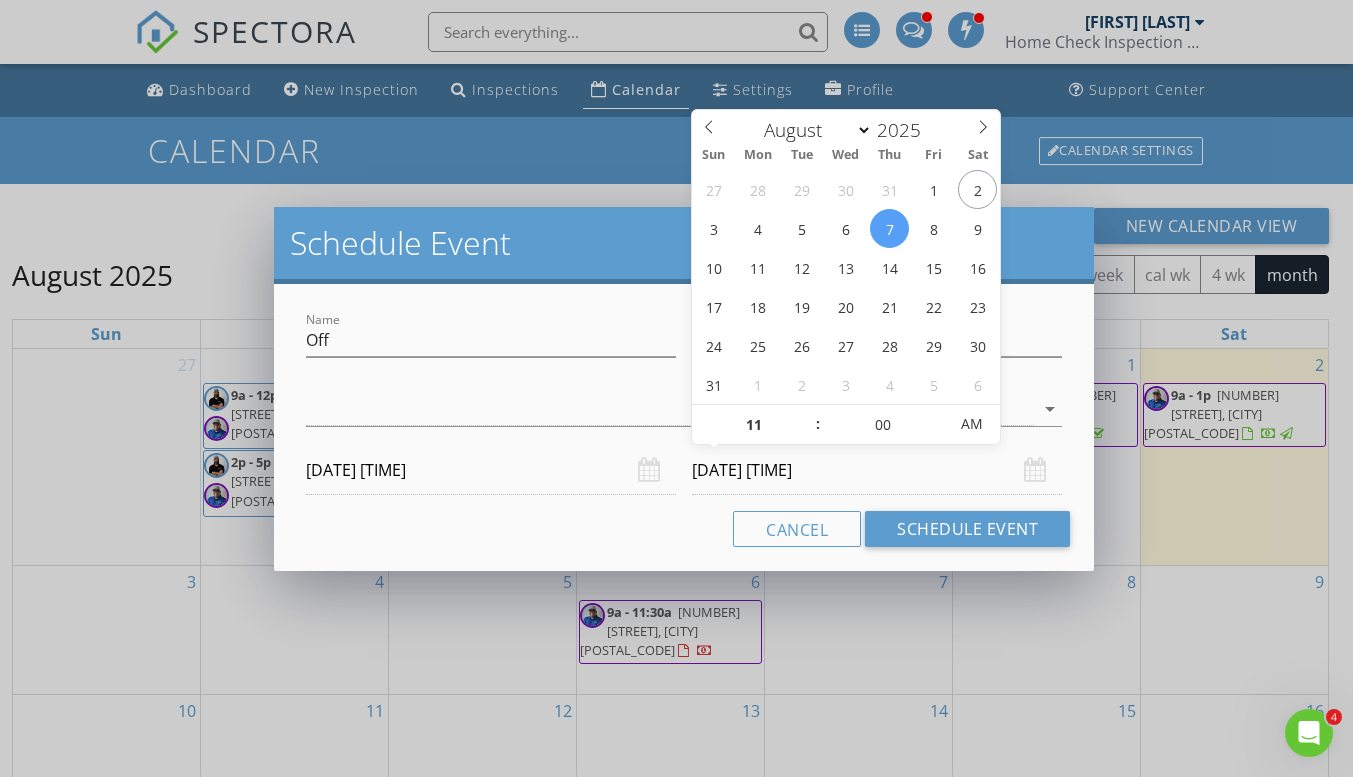 click on "08/07/2025 7:00 PM" at bounding box center (491, 470) 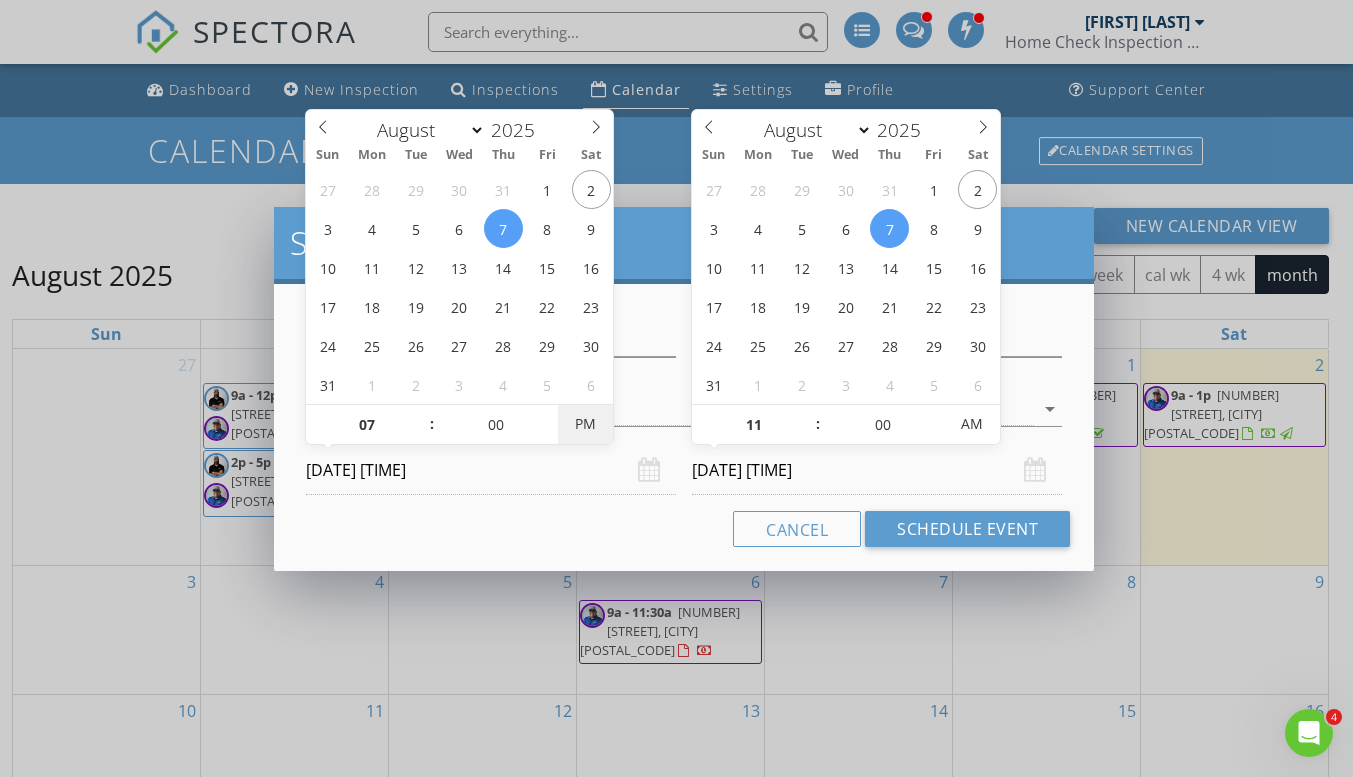 type on "08/07/2025 7:00 AM" 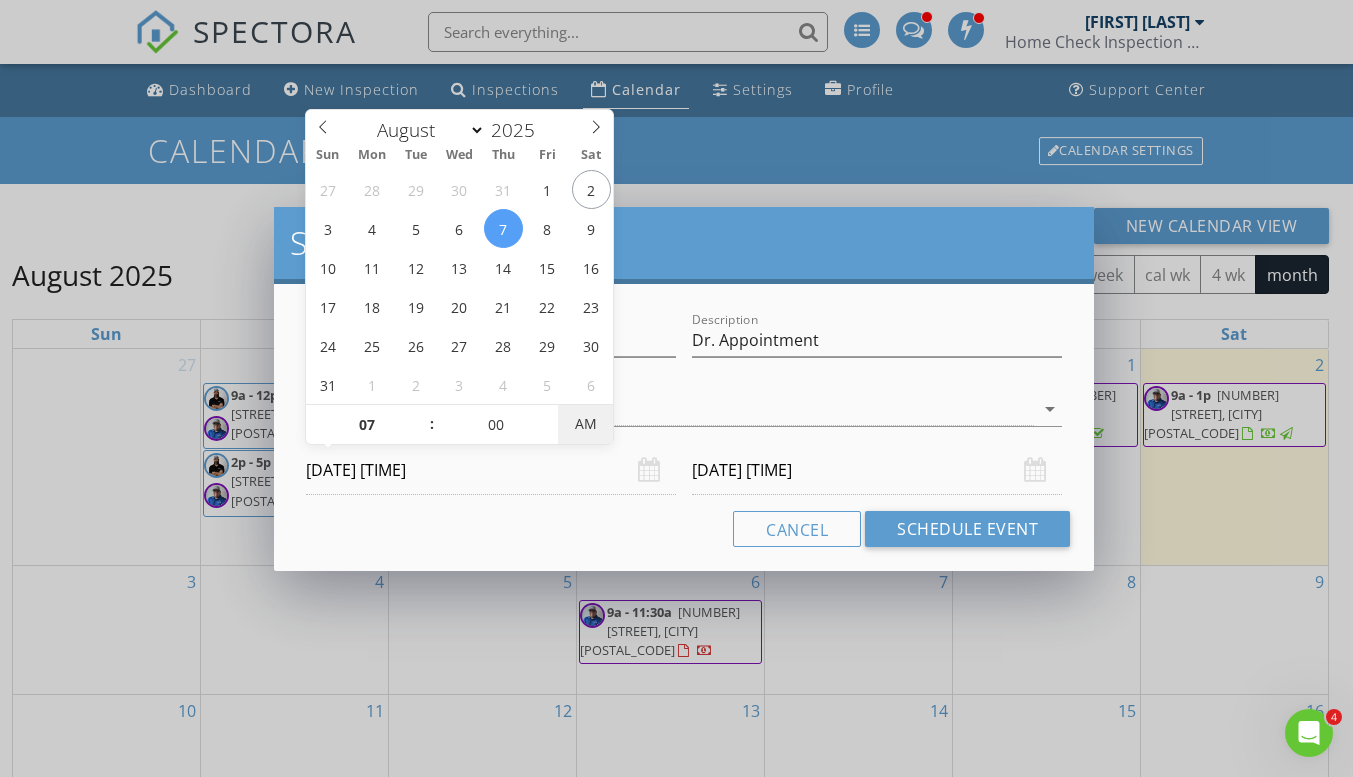 click on "AM" at bounding box center [585, 424] 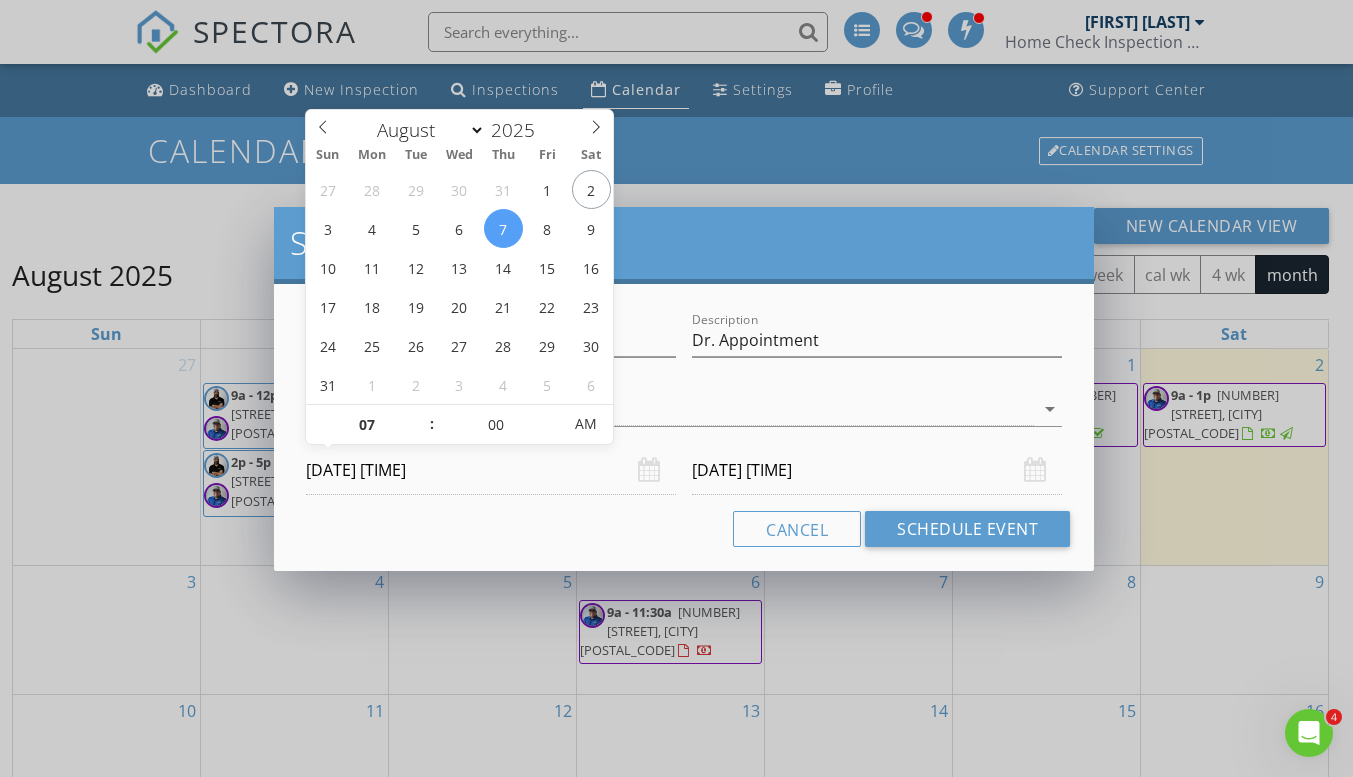 click on "08/06/2025 11:00 PM" at bounding box center [877, 470] 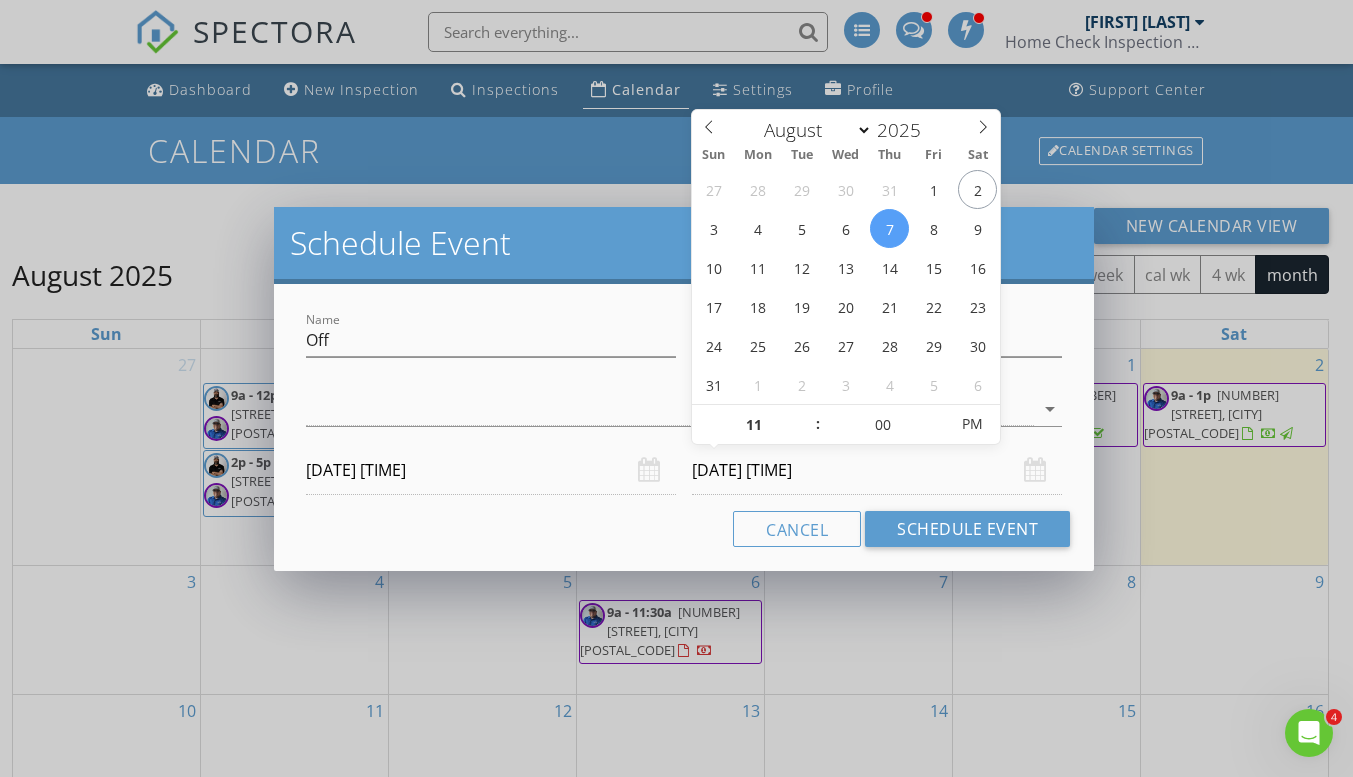 click on "08/07/2025 11:00 PM" at bounding box center (877, 470) 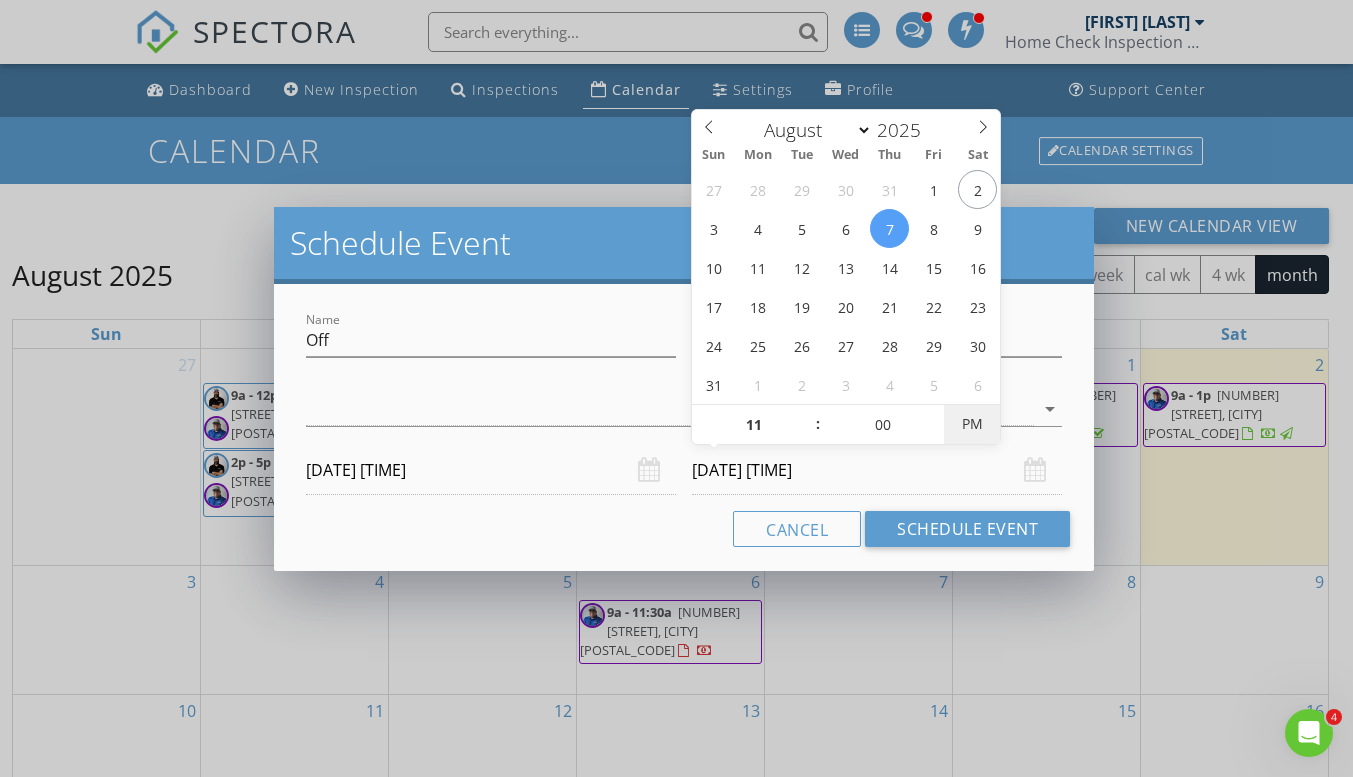 type on "08/07/2025 11:00 AM" 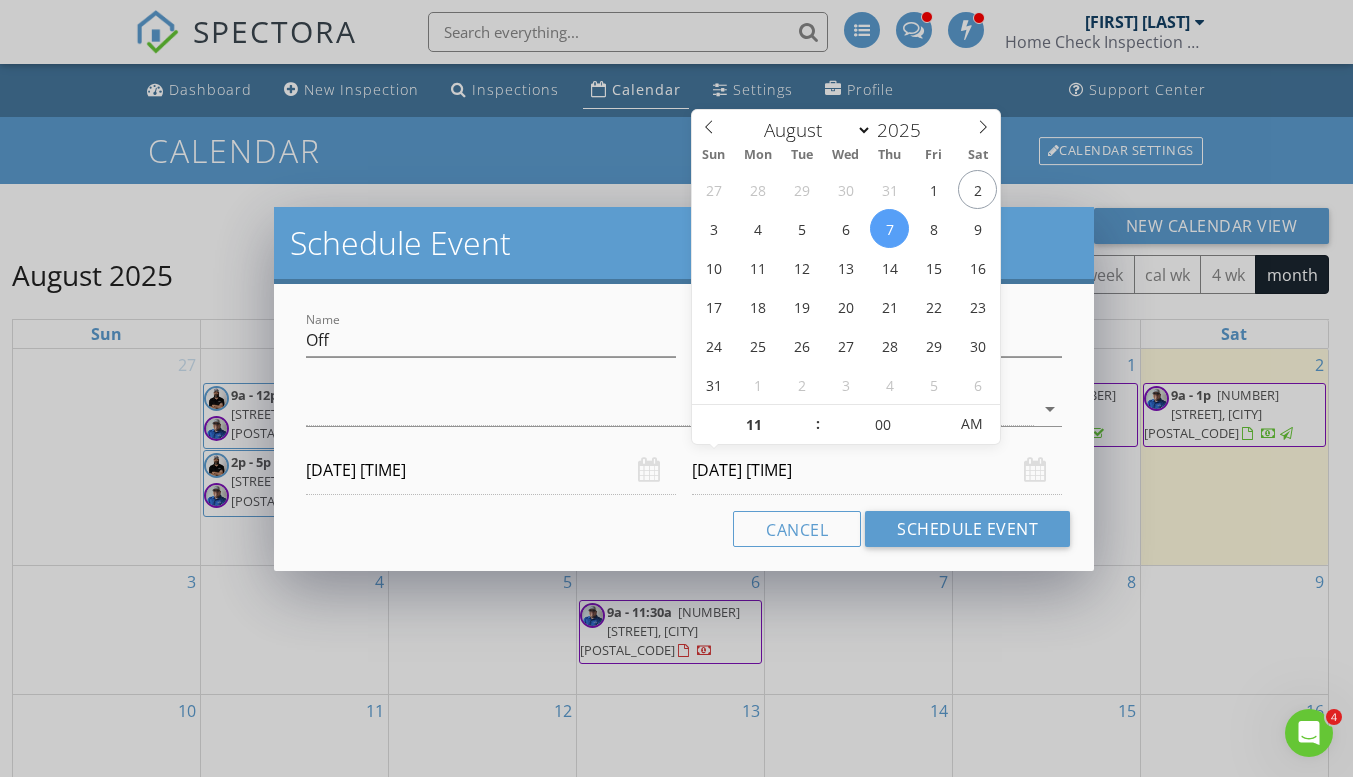 click on "08/07/2025 11:00 AM" at bounding box center [877, 470] 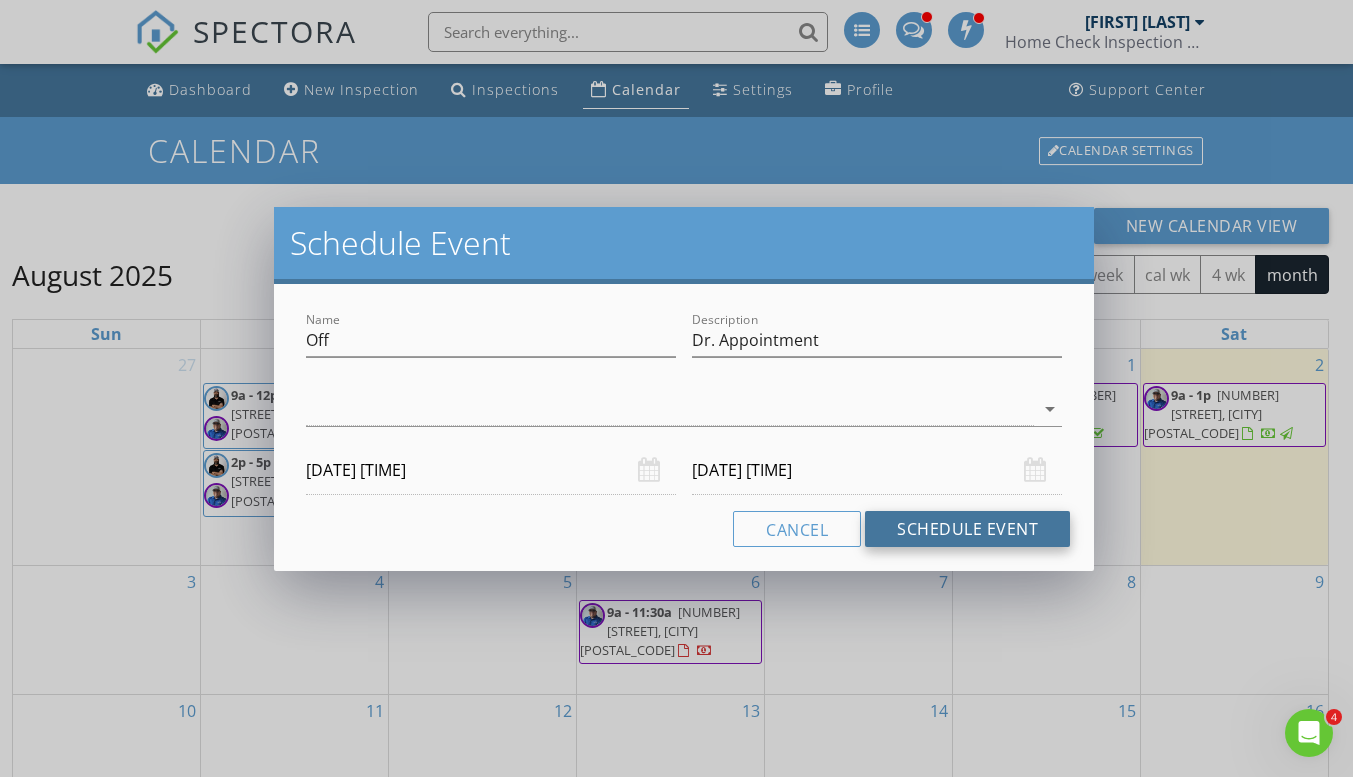 click on "Schedule Event" at bounding box center [967, 529] 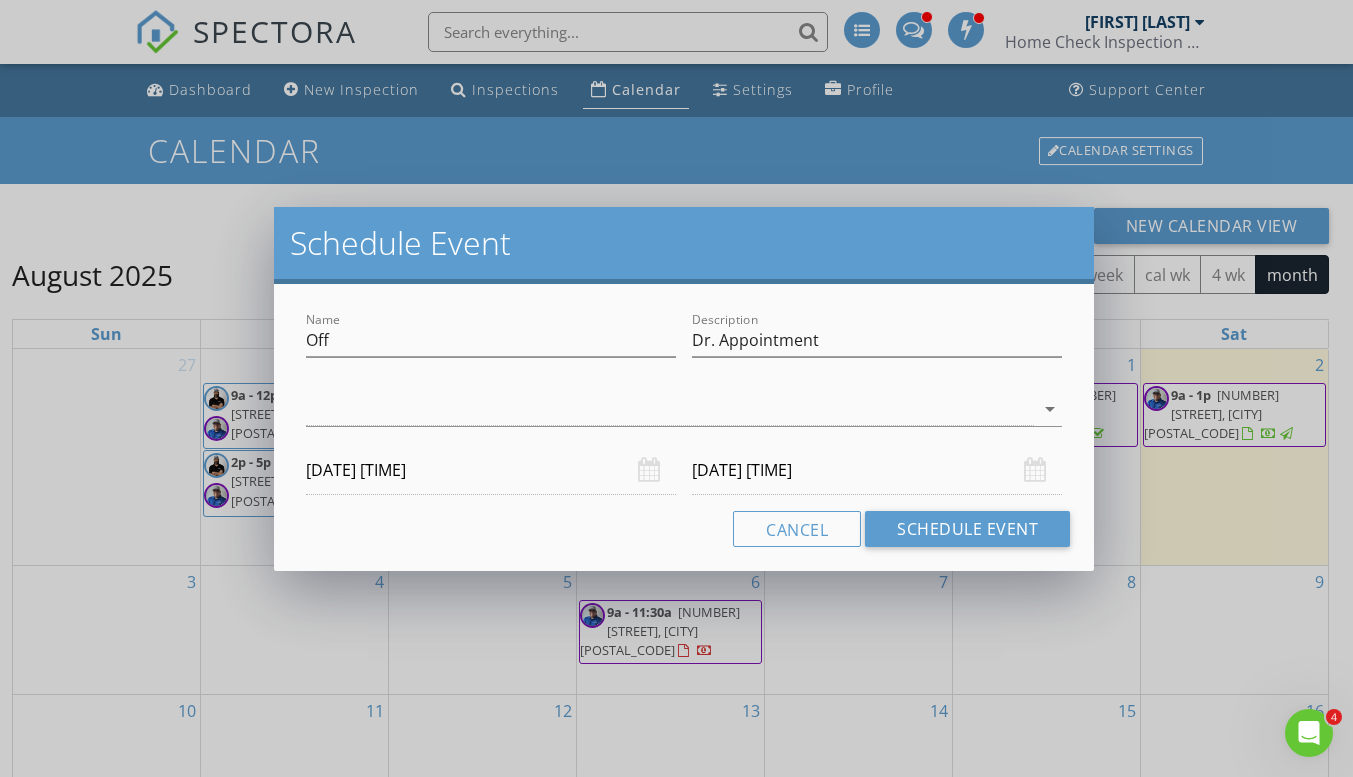 click on "check_box_outline_blank   John Nunez   check_box_outline_blank   Larry Palmer   check_box_outline_blank   Fredy Aviles   check_box_outline_blank   Jacob Beard   check_box_outline_blank   Henry Batista   check_box_outline_blank   Jeremy Daise   check_box_outline_blank   John Masterson   check_box_outline_blank   Joseph Masterson   check_box_outline_blank   Mark Vasquez   arrow_drop_down" at bounding box center (684, 413) 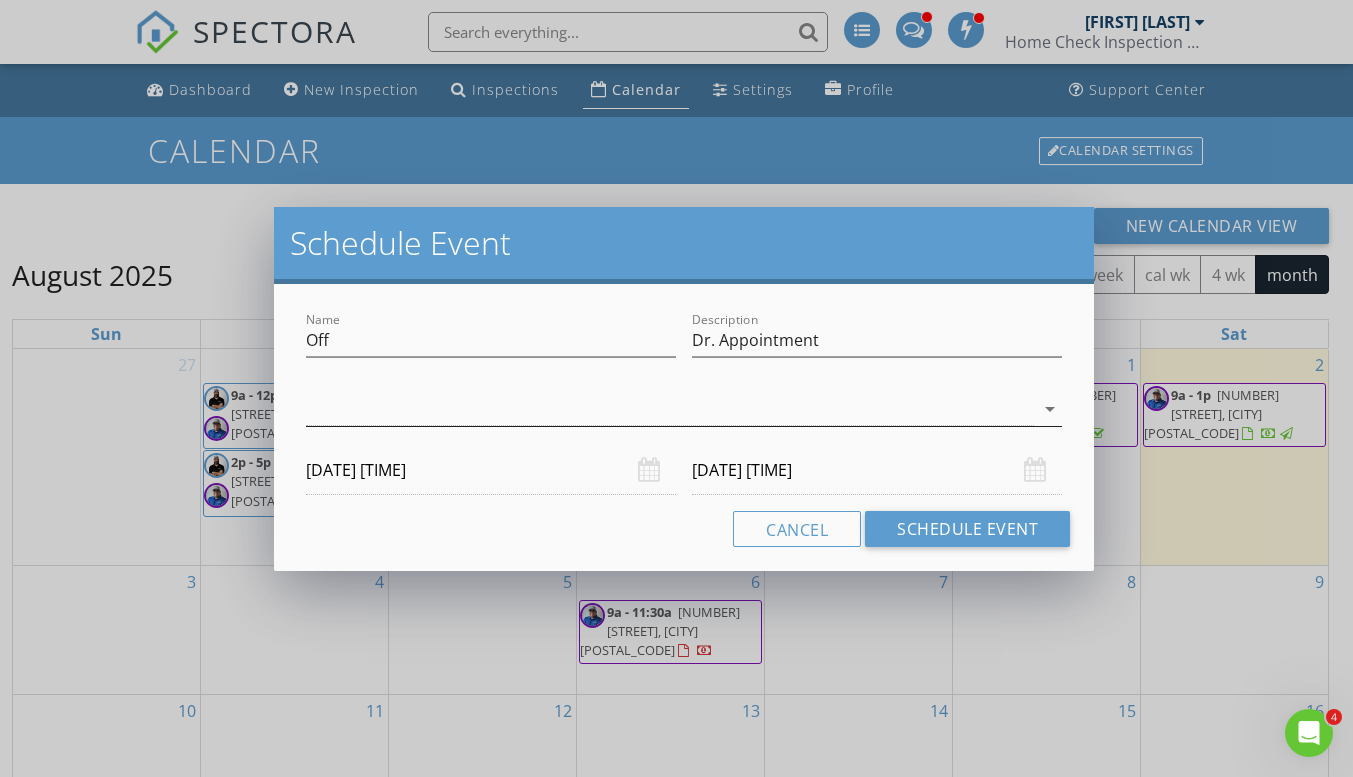 click on "arrow_drop_down" at bounding box center (1050, 409) 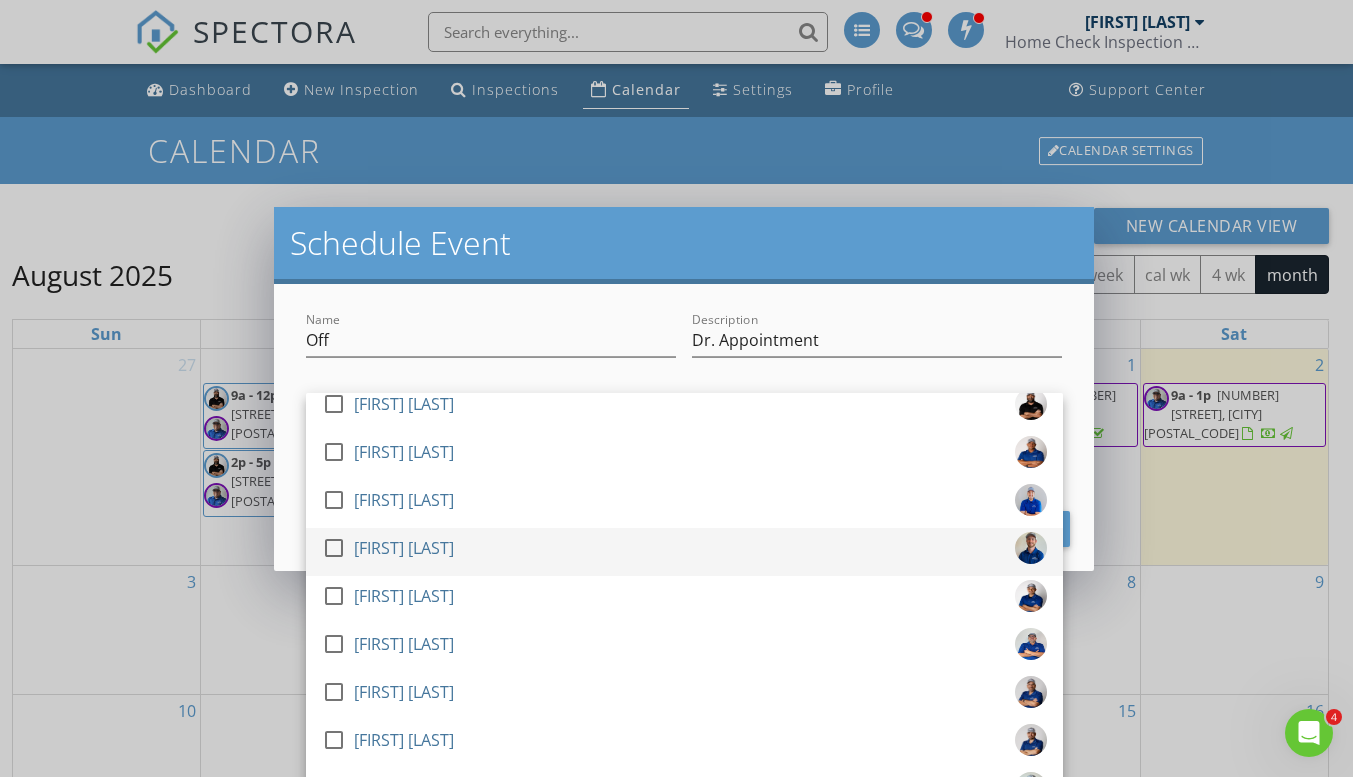 scroll, scrollTop: 48, scrollLeft: 0, axis: vertical 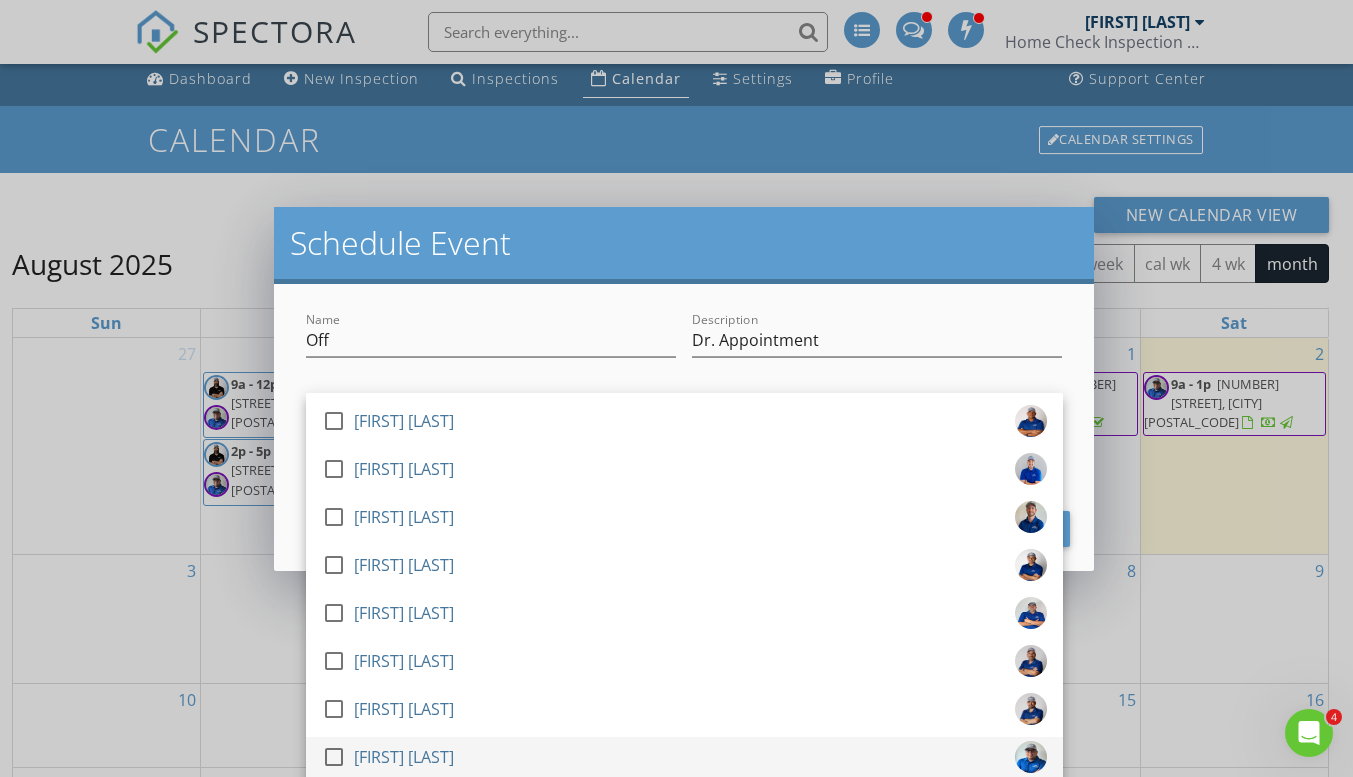 click at bounding box center (334, 757) 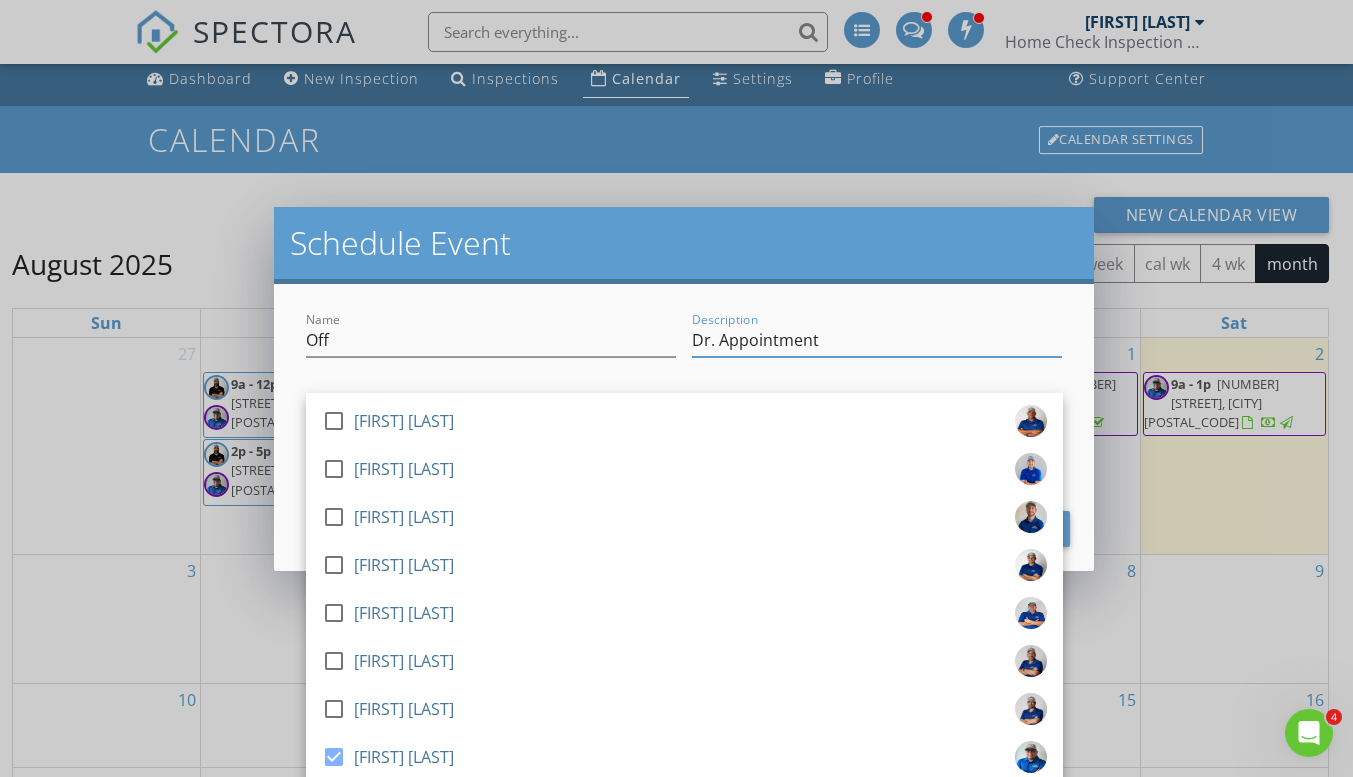 click on "Dr. Appointment" at bounding box center [877, 340] 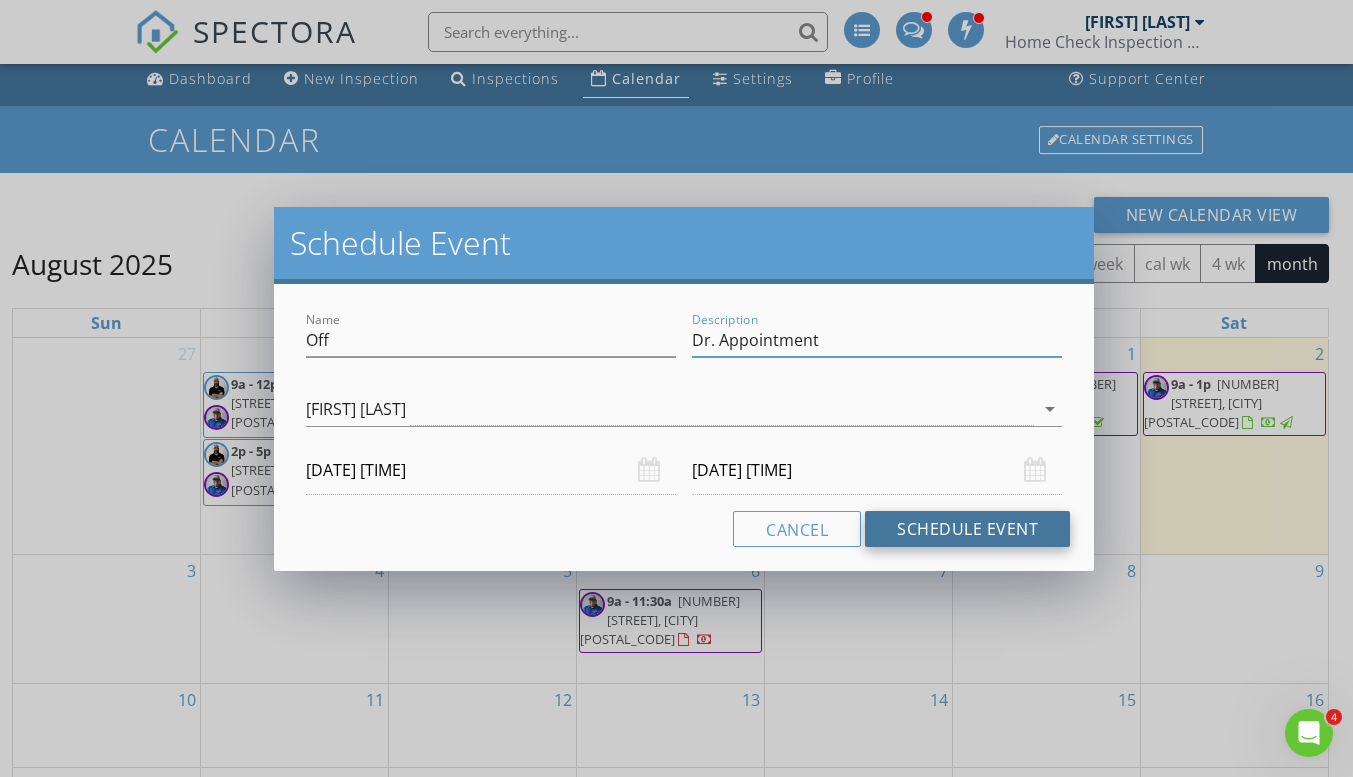 click on "Schedule Event" at bounding box center (967, 529) 